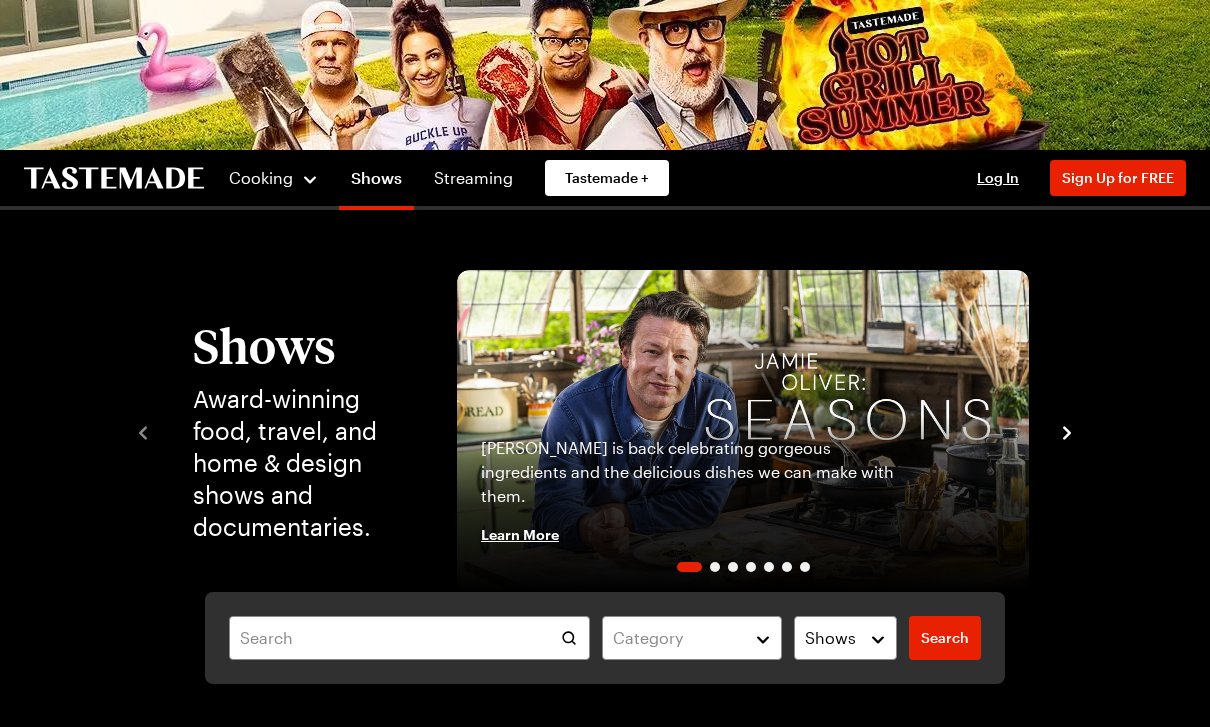 scroll, scrollTop: 0, scrollLeft: 0, axis: both 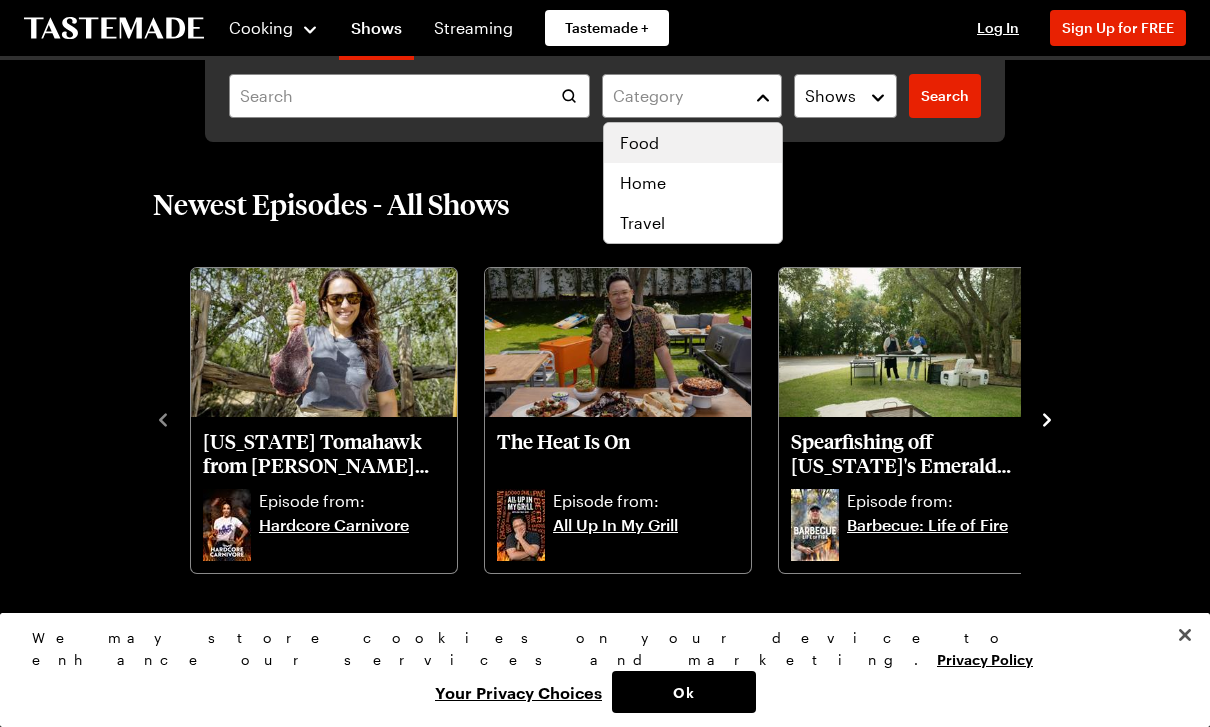 click on "Food" at bounding box center [693, 143] 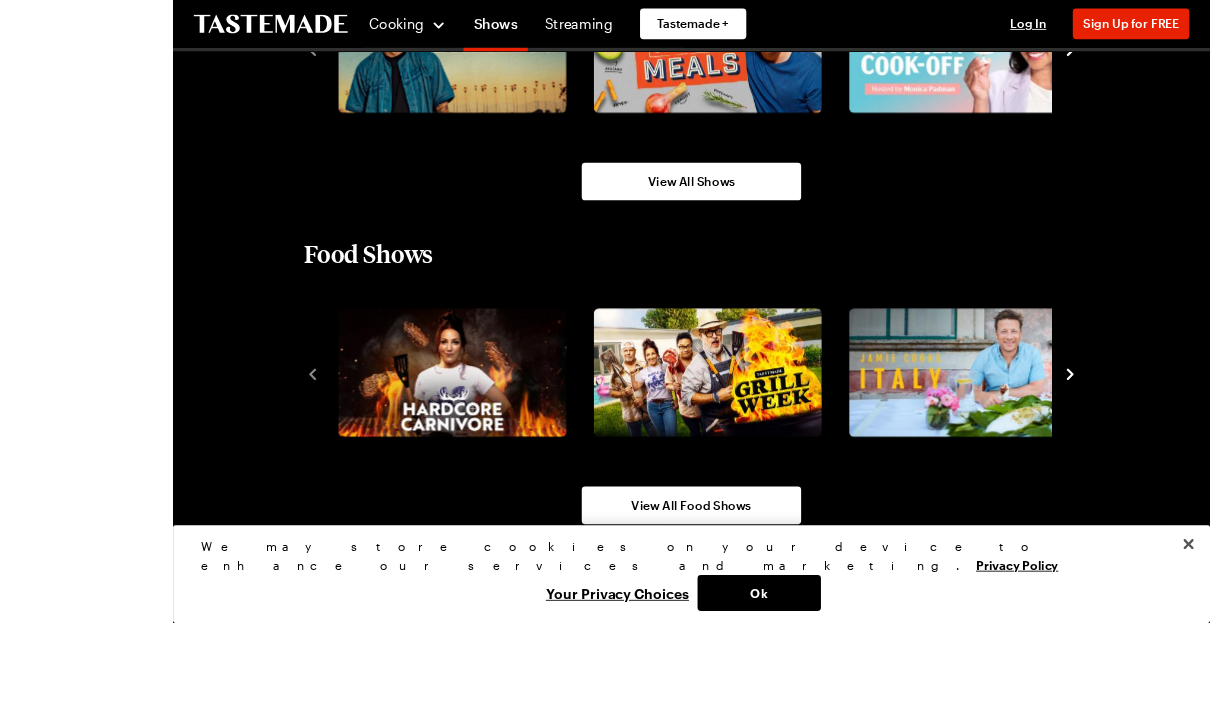 scroll, scrollTop: 1766, scrollLeft: 0, axis: vertical 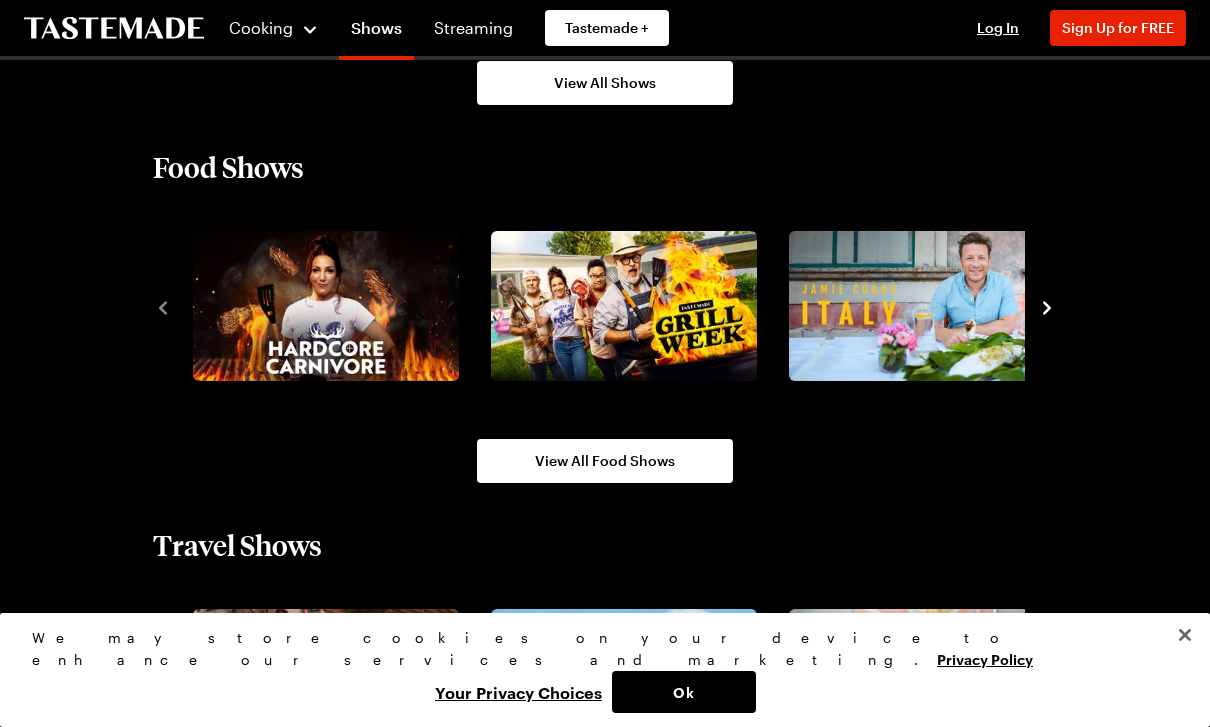 click at bounding box center (1185, 635) 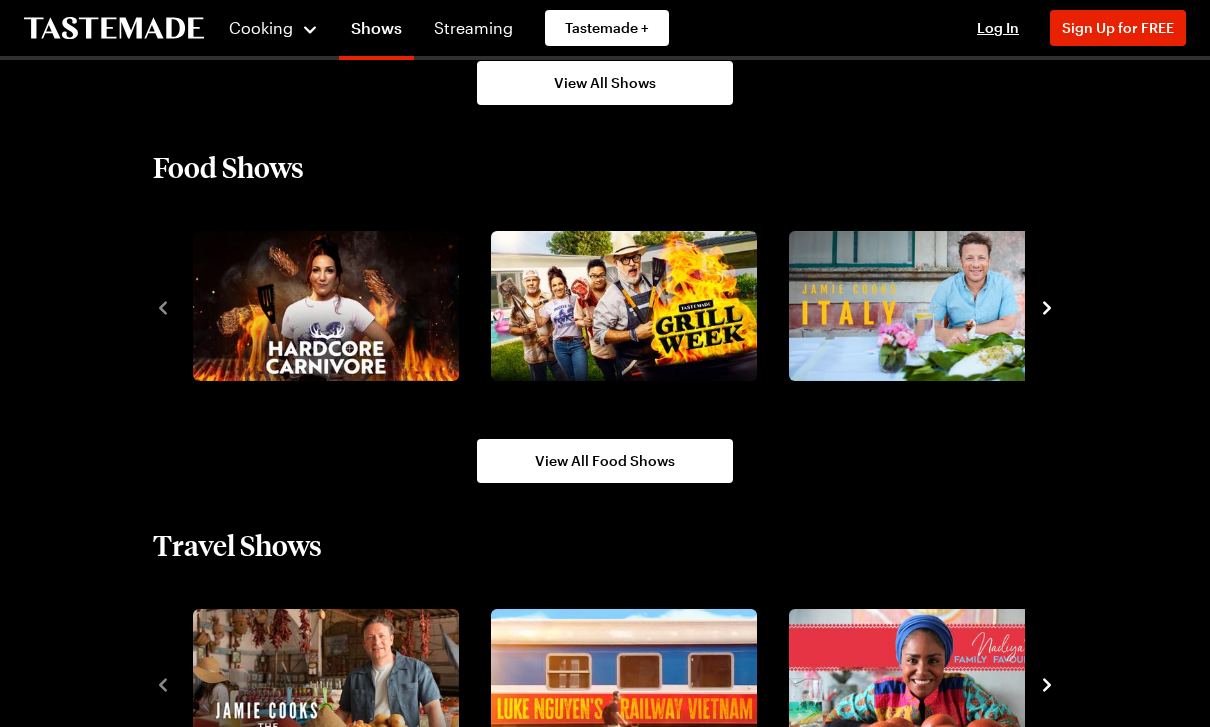 click 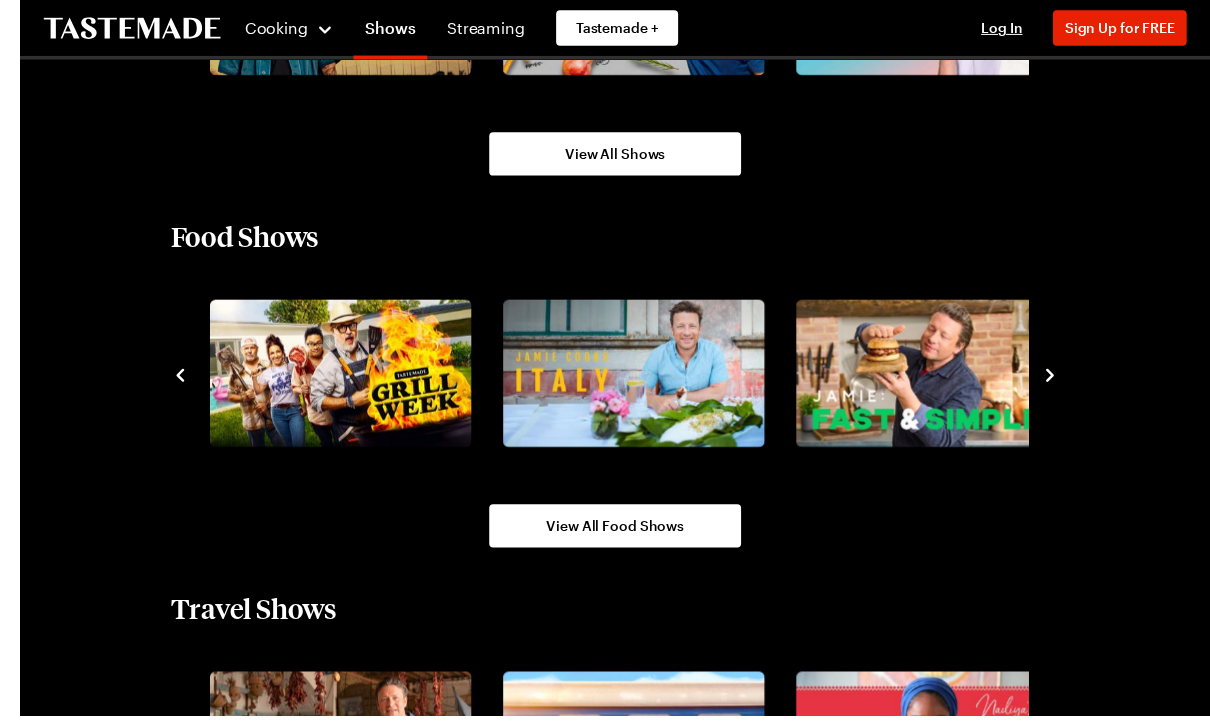 scroll, scrollTop: 1720, scrollLeft: 0, axis: vertical 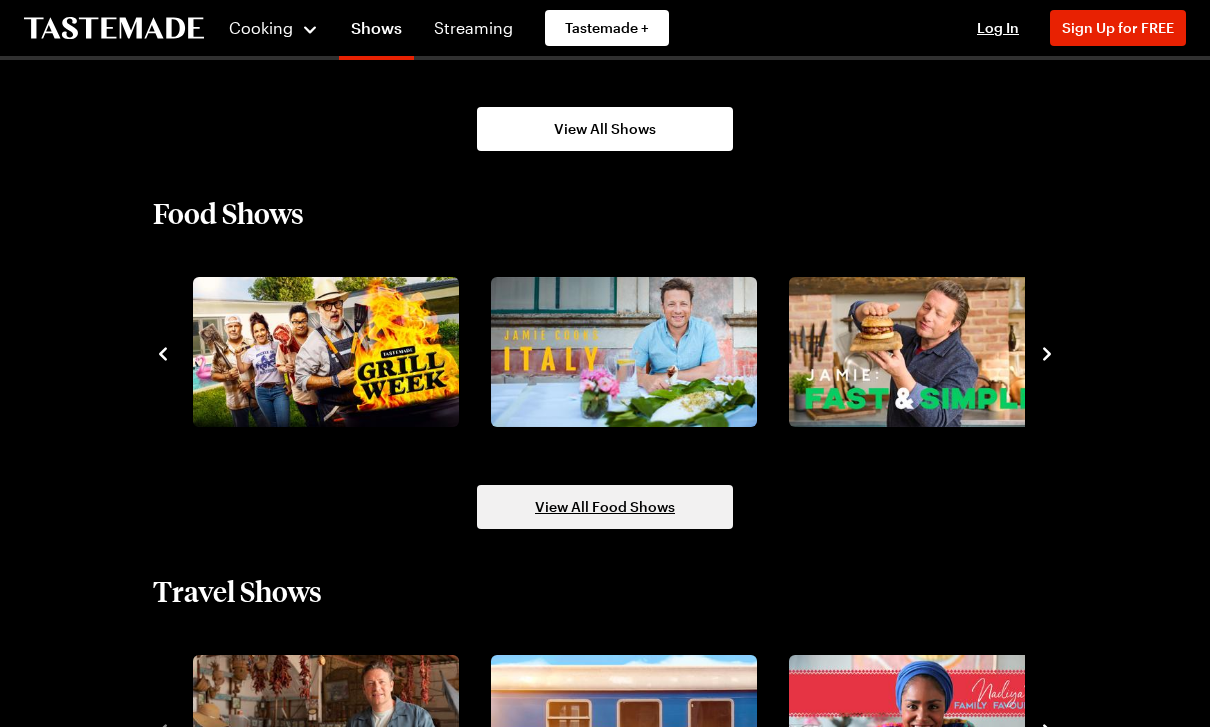 click on "View All Food Shows" at bounding box center (605, 507) 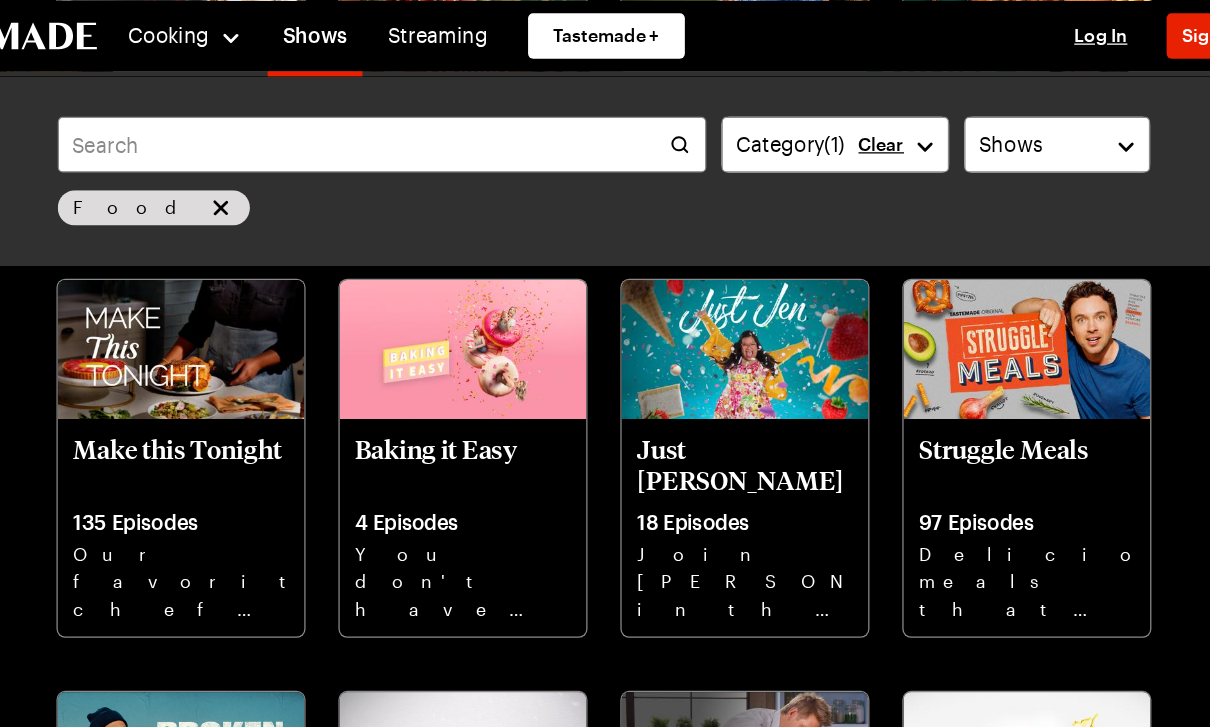 scroll, scrollTop: 970, scrollLeft: 0, axis: vertical 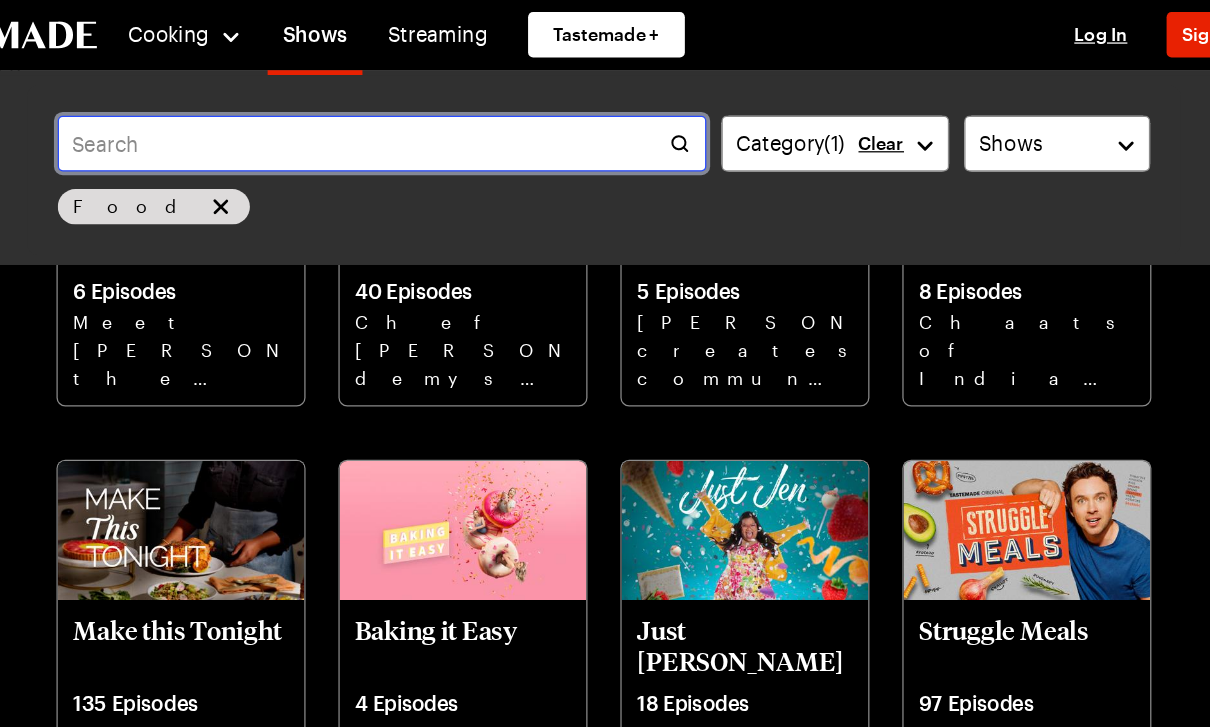 click at bounding box center (429, 114) 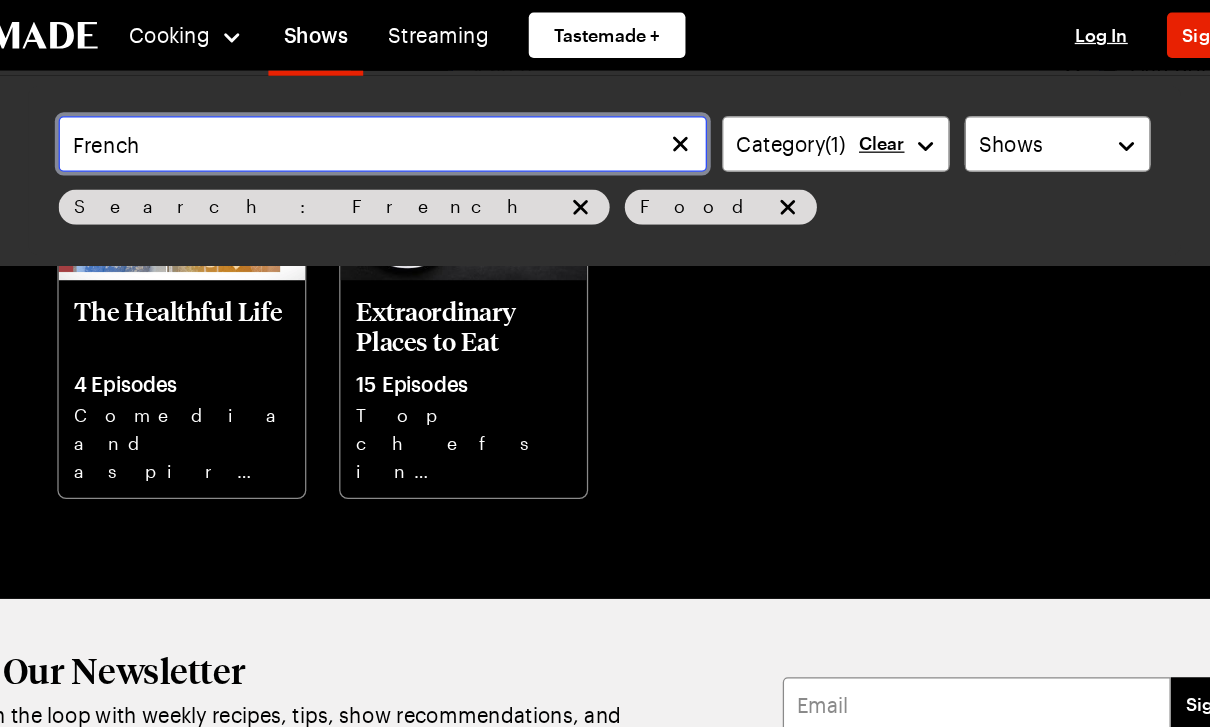 scroll, scrollTop: 231, scrollLeft: 0, axis: vertical 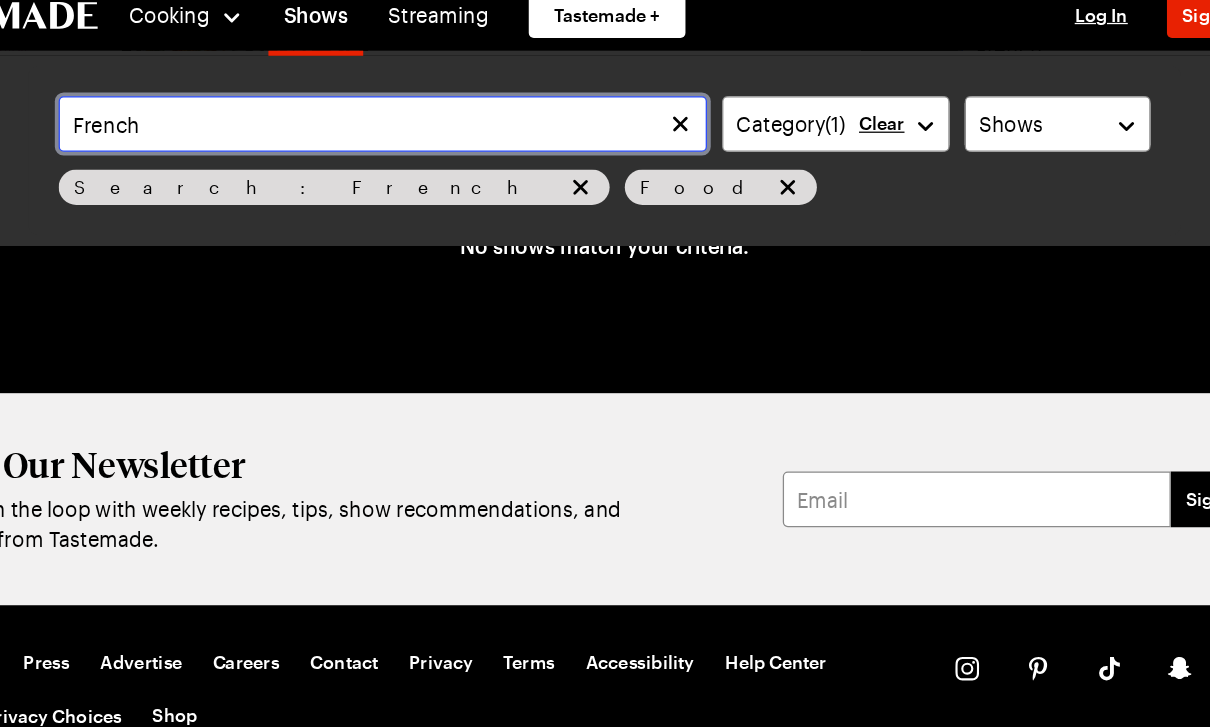 type on "French" 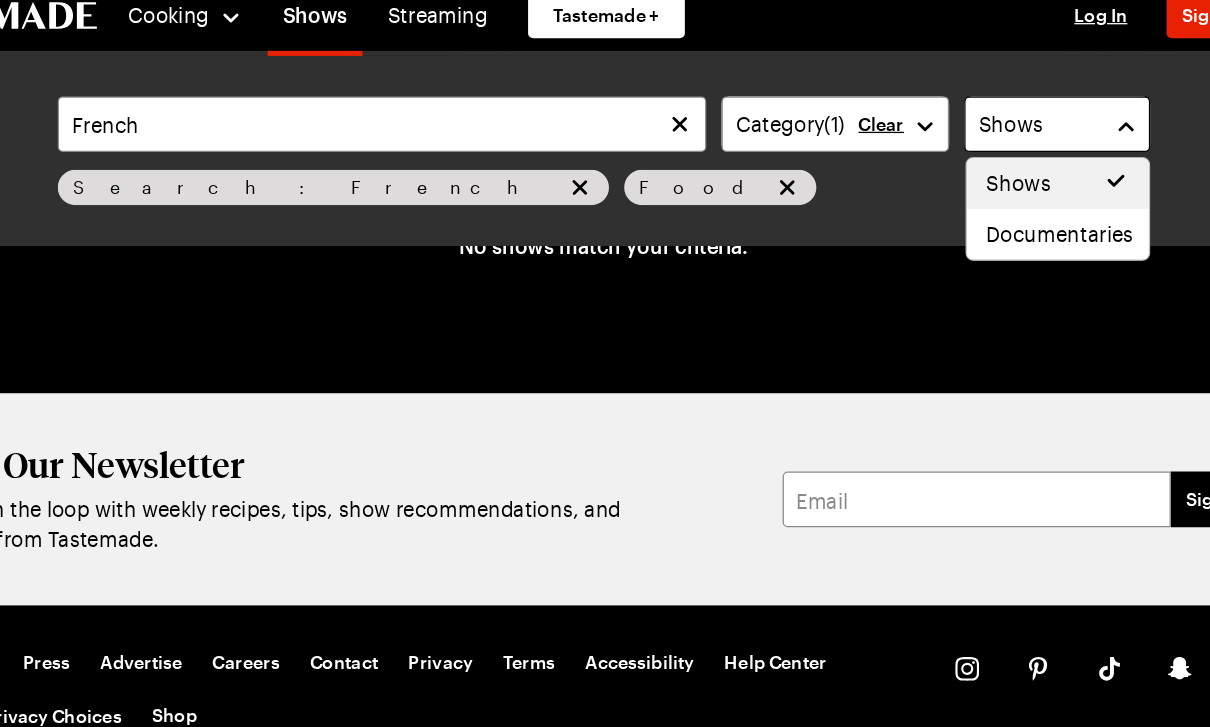 click on "Shows" at bounding box center (948, 114) 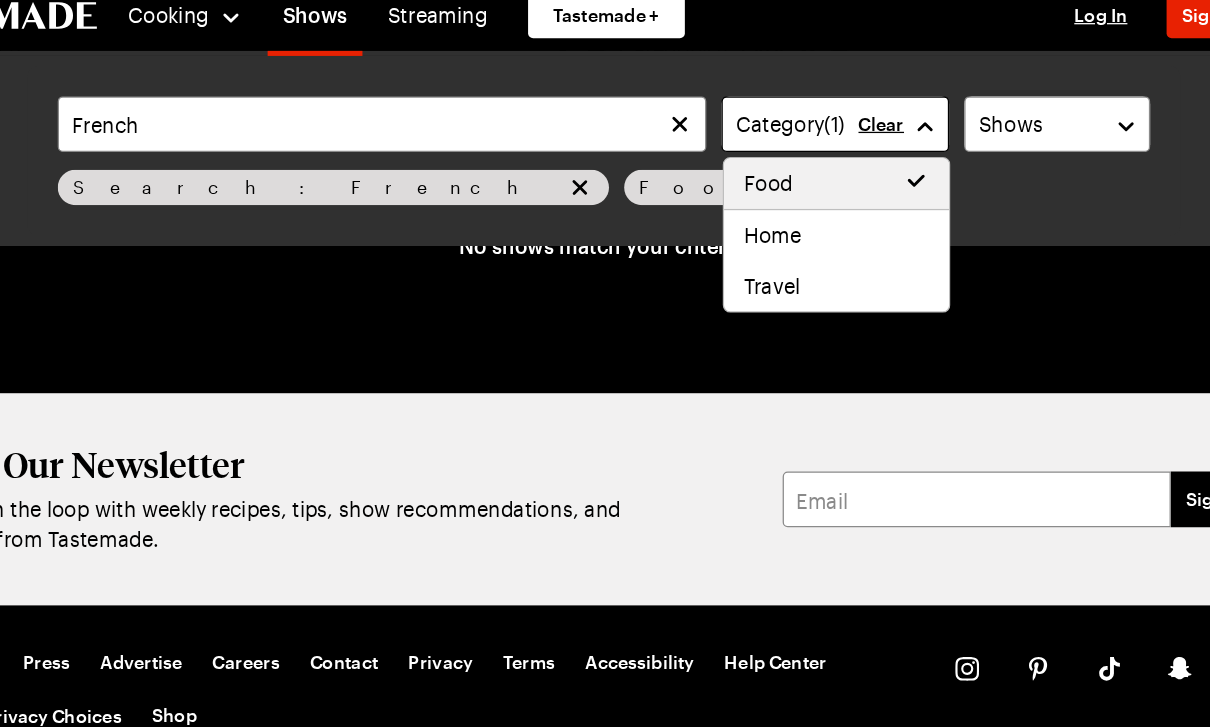 click on "Category  ( 1 )" at bounding box center [788, 114] 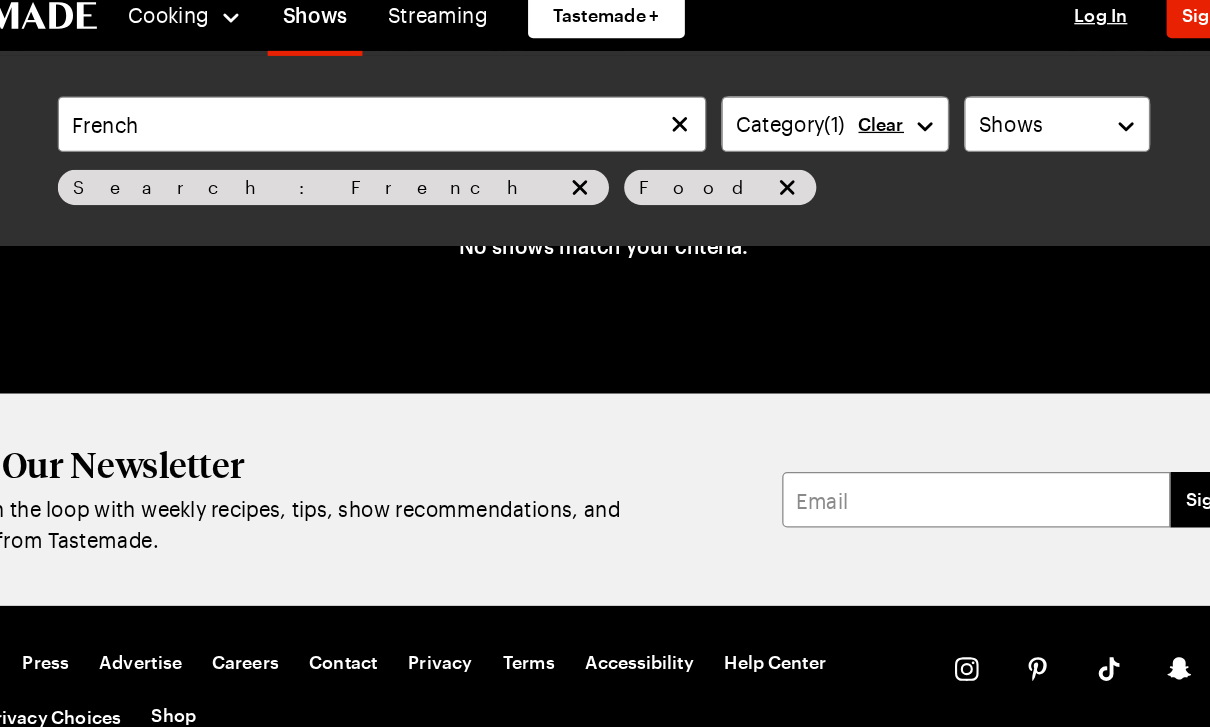 click on "Clear" at bounding box center [824, 114] 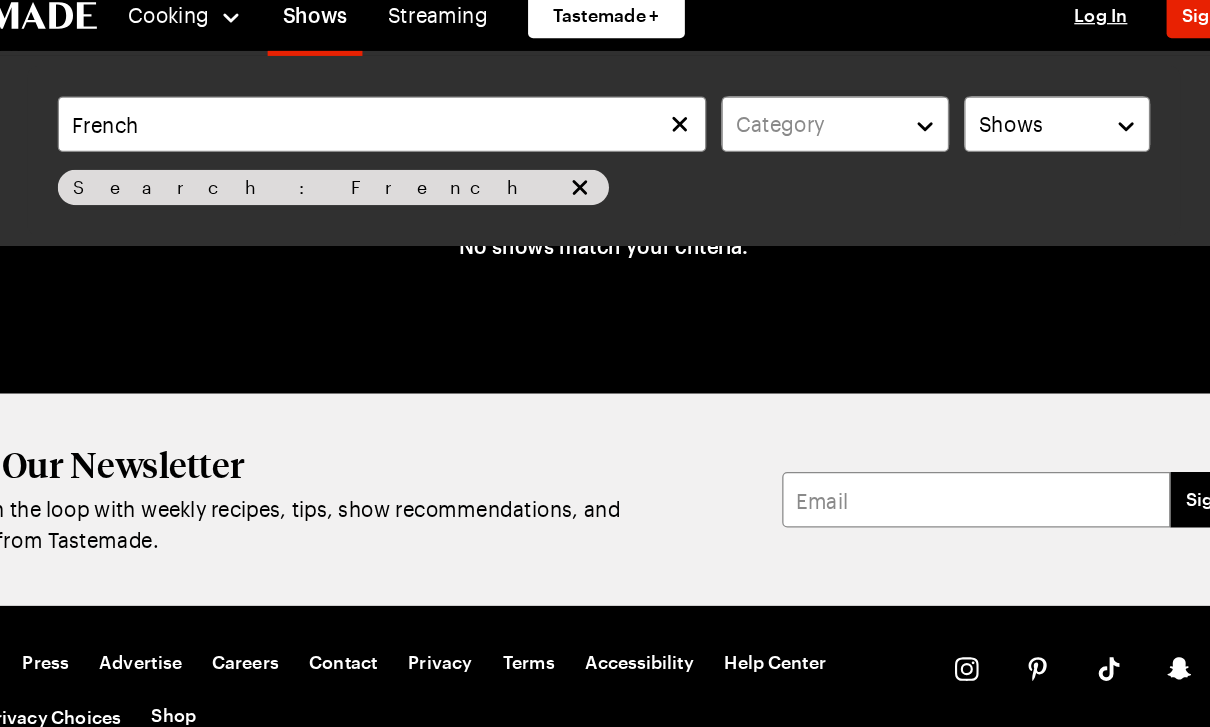 click on "Search: French" at bounding box center [378, 164] 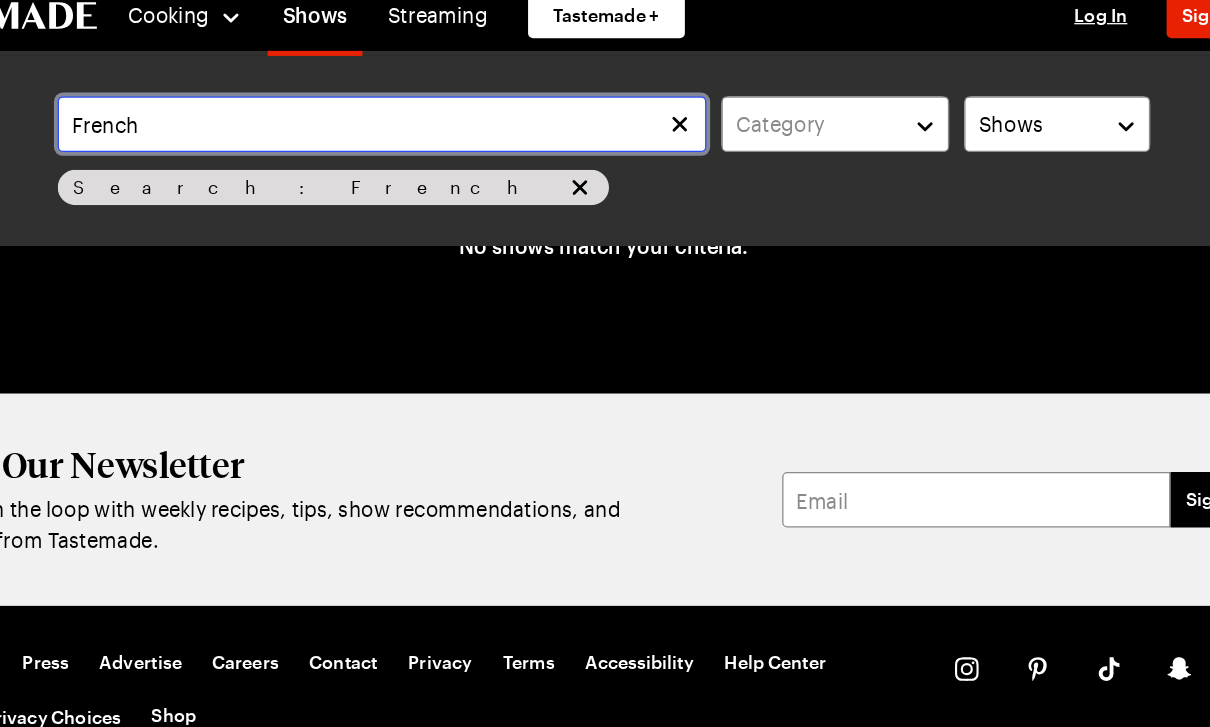 click on "French" at bounding box center (429, 114) 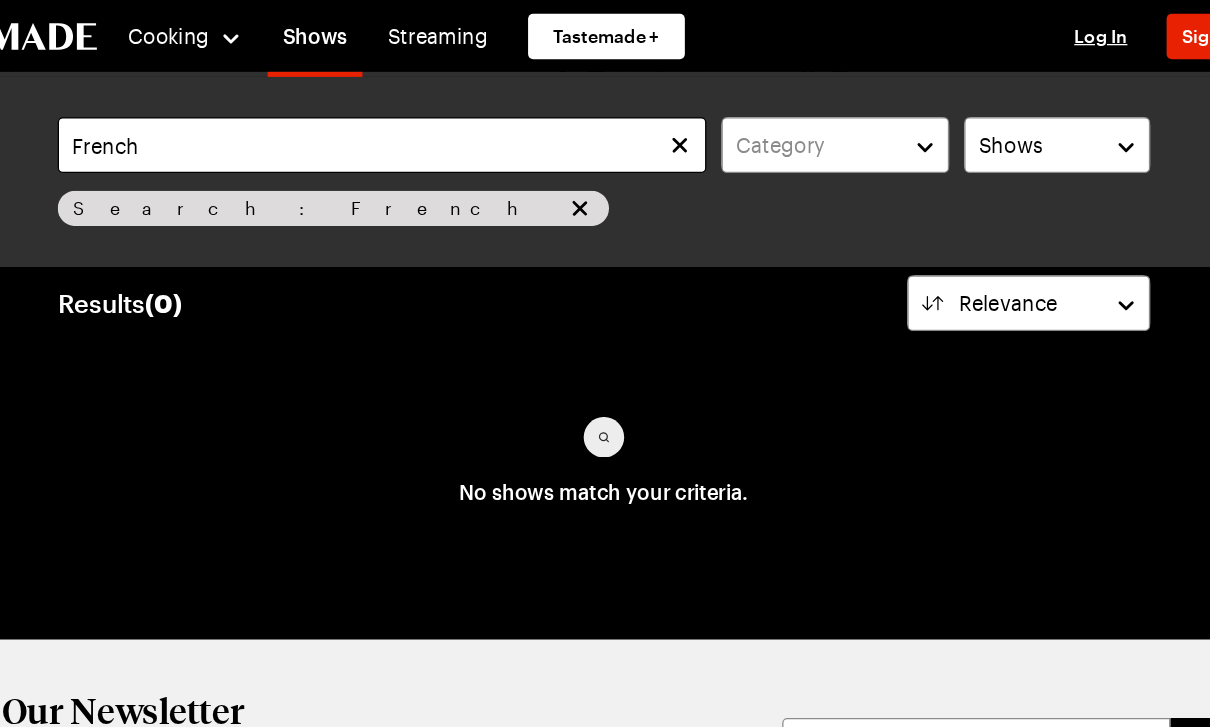 scroll, scrollTop: 0, scrollLeft: 0, axis: both 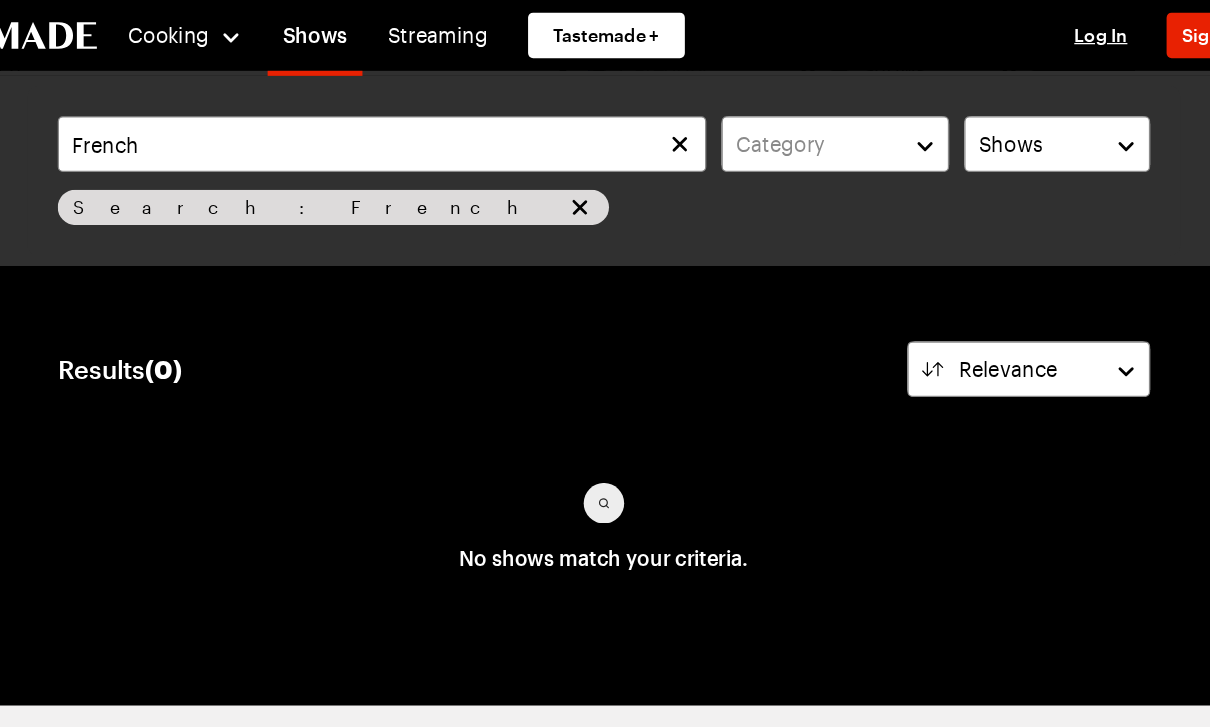 click 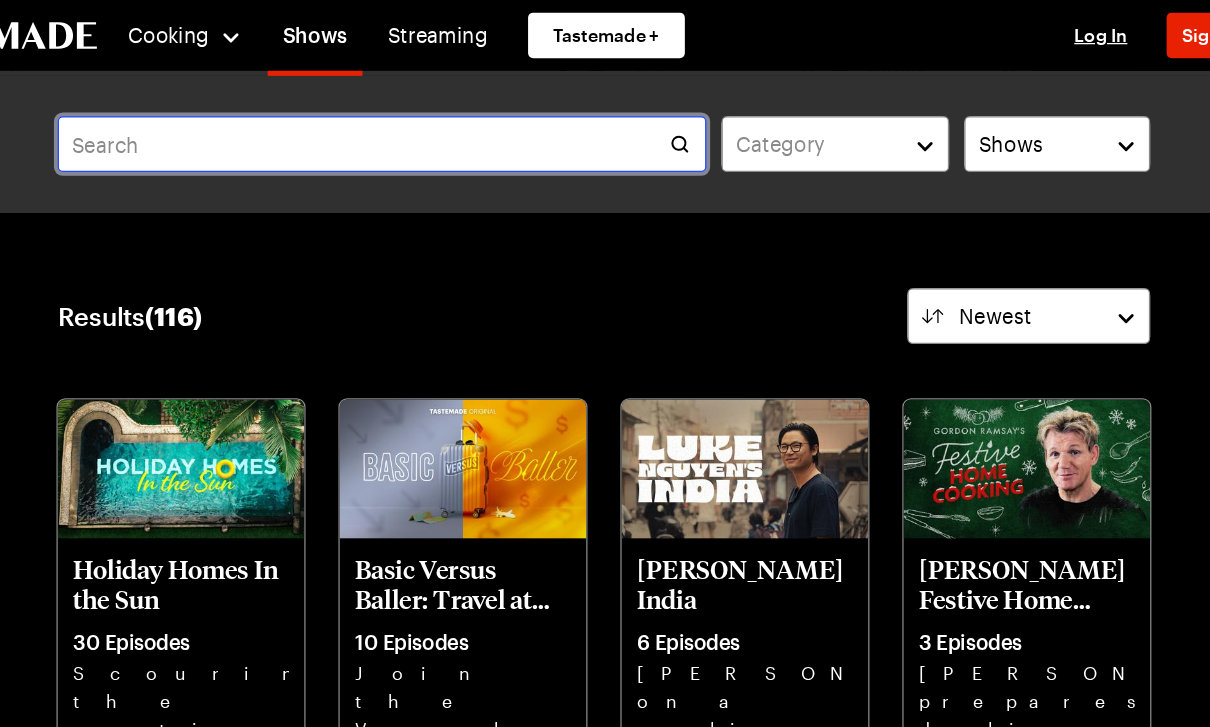 click at bounding box center [429, 114] 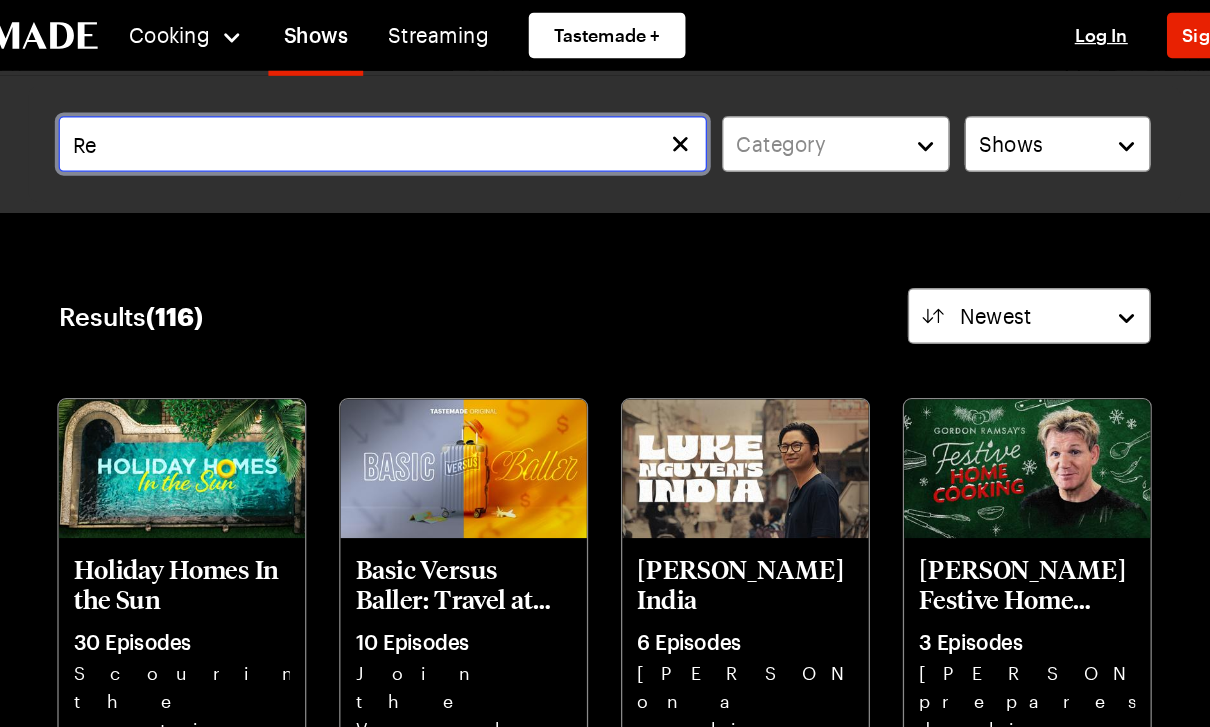 type on "R" 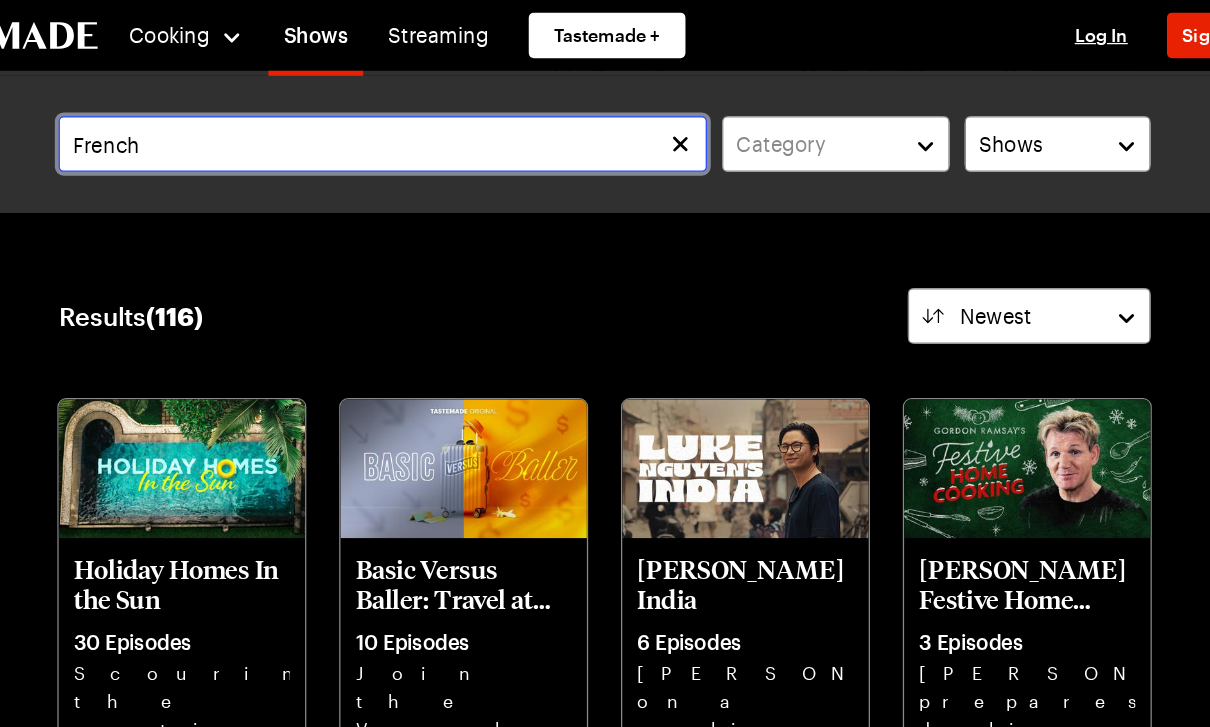 type on "French" 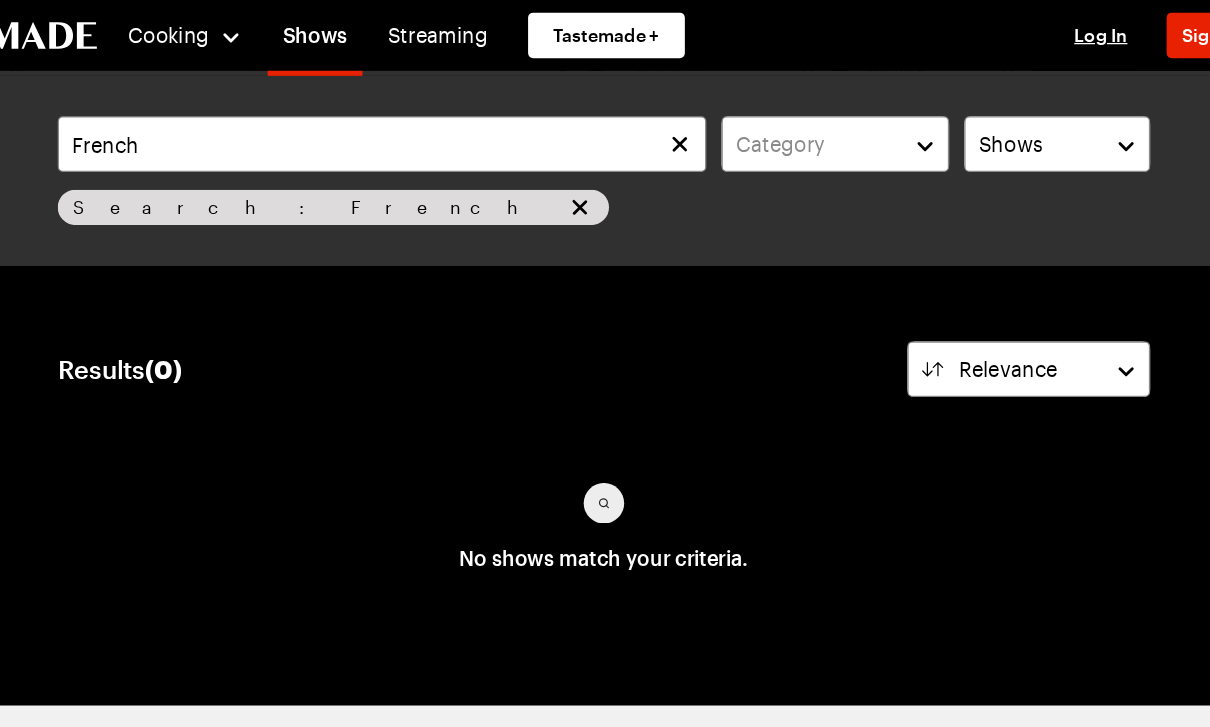 click 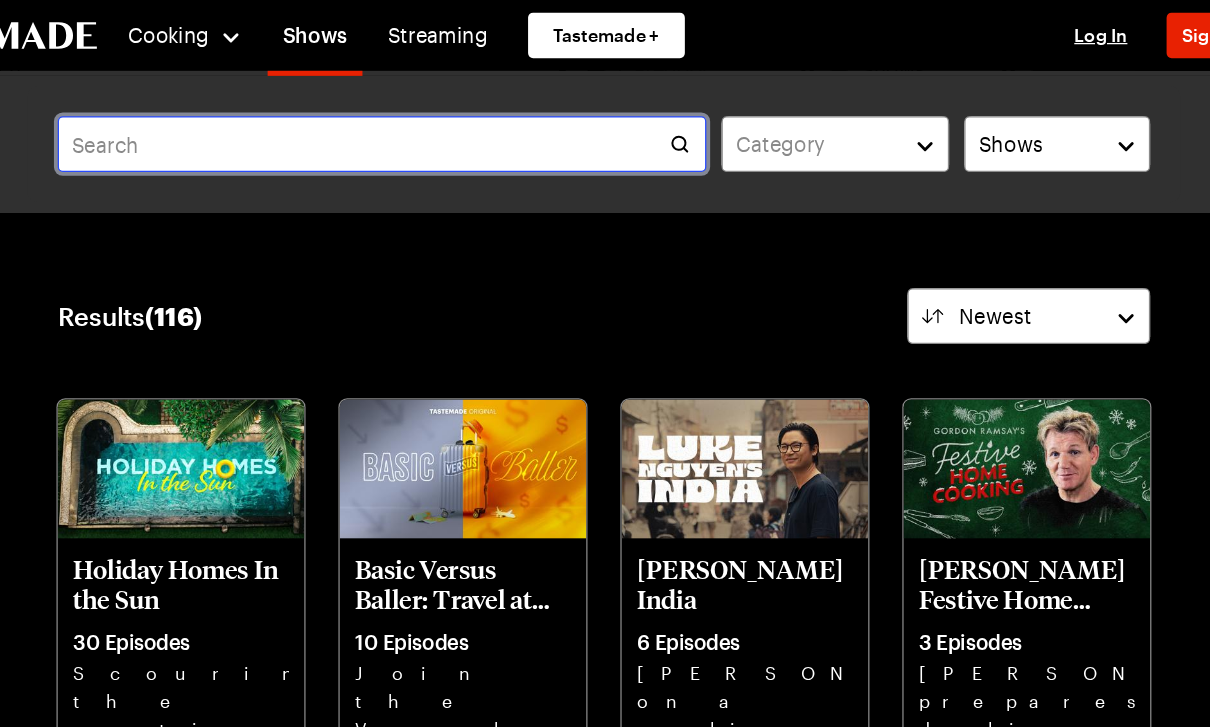 click at bounding box center (429, 114) 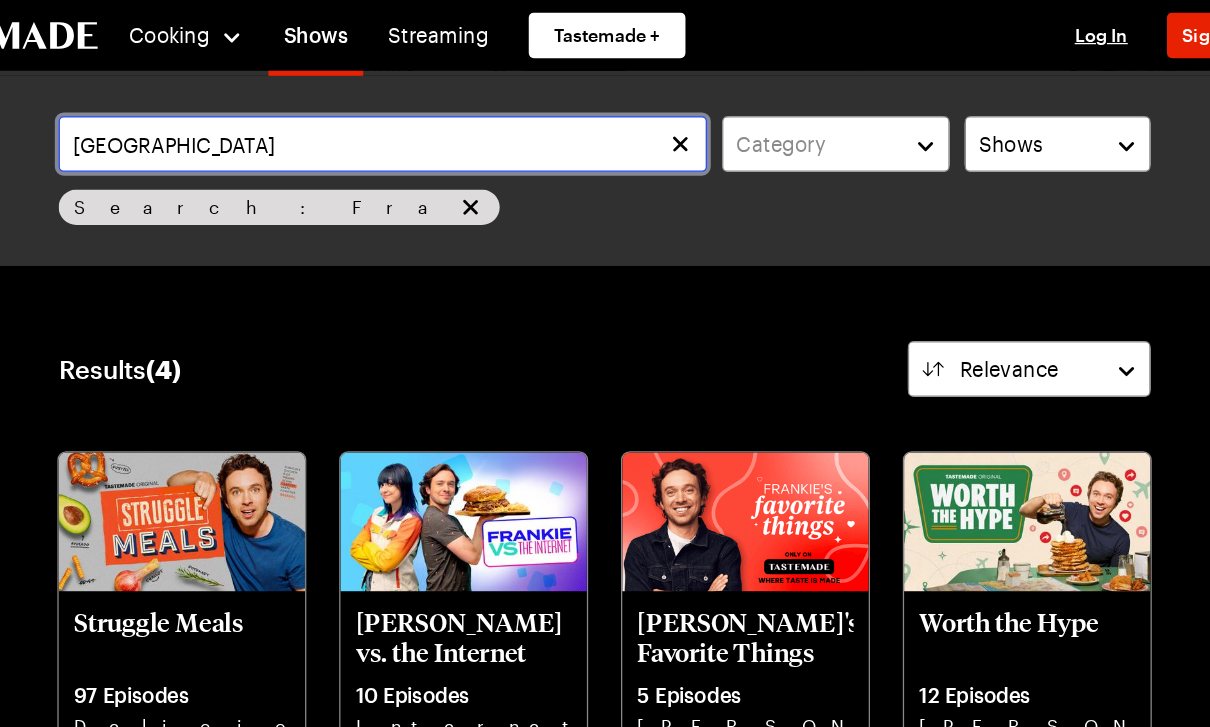 type on "[GEOGRAPHIC_DATA]" 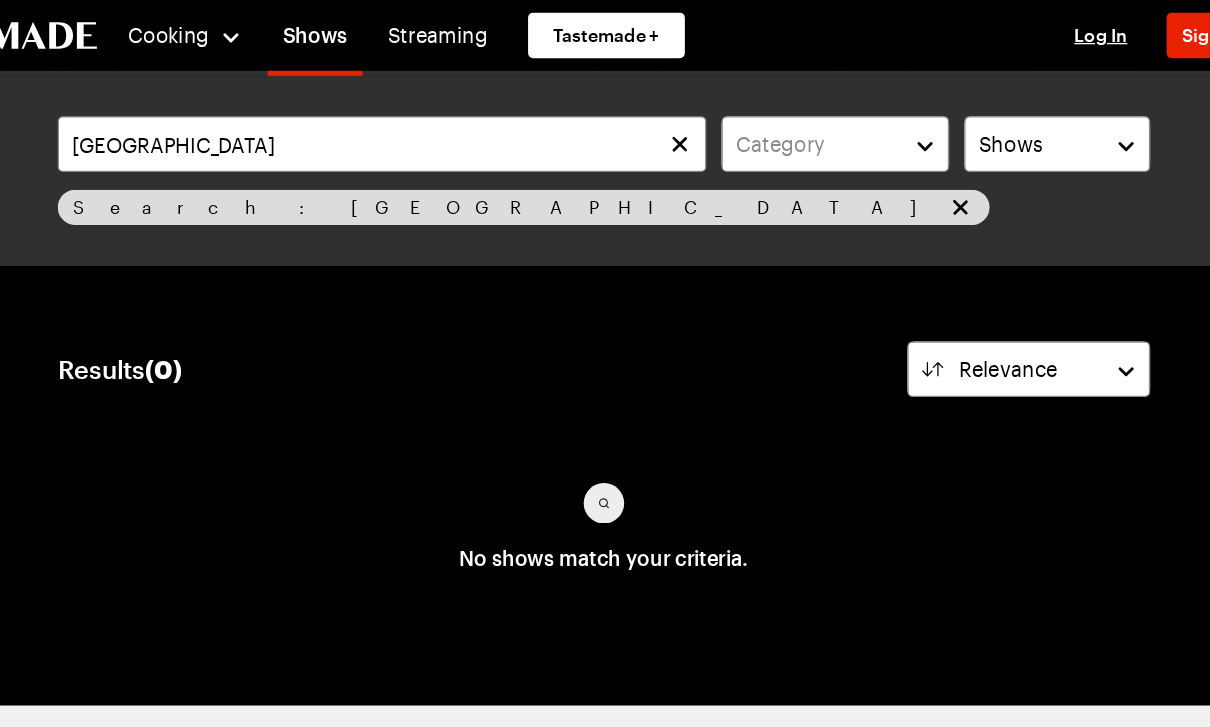 click 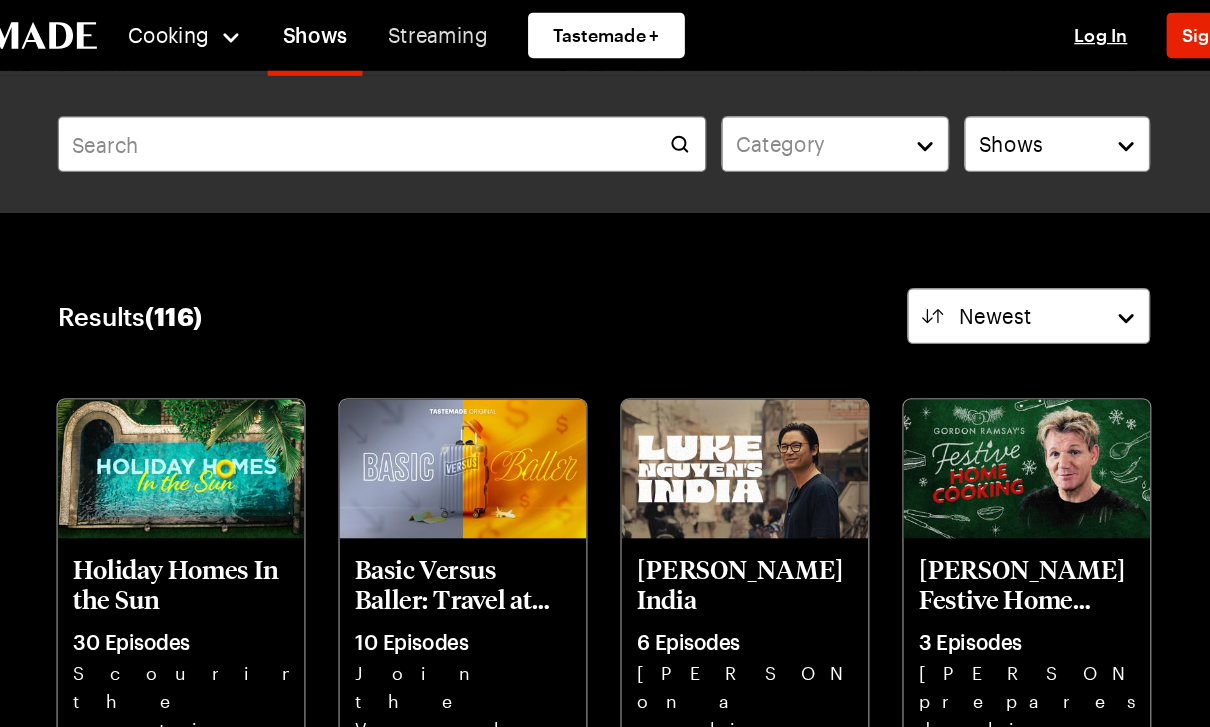 click on "Streaming" at bounding box center (473, 28) 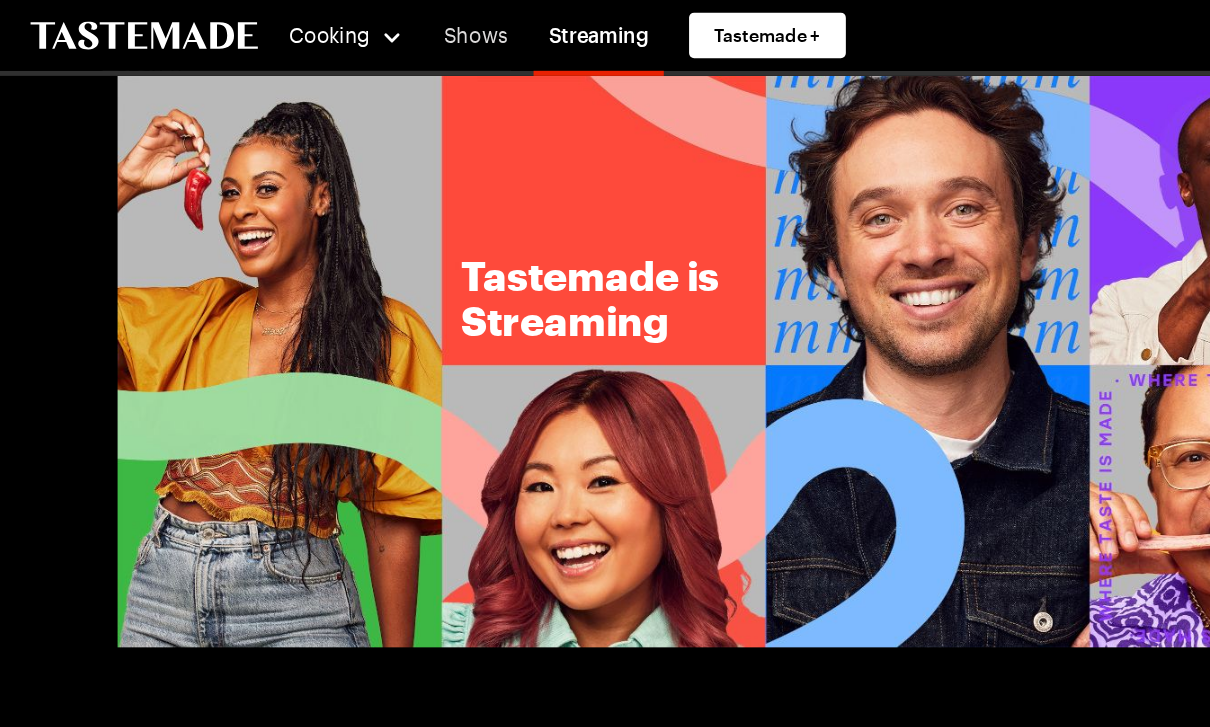 click on "Shows" at bounding box center [376, 28] 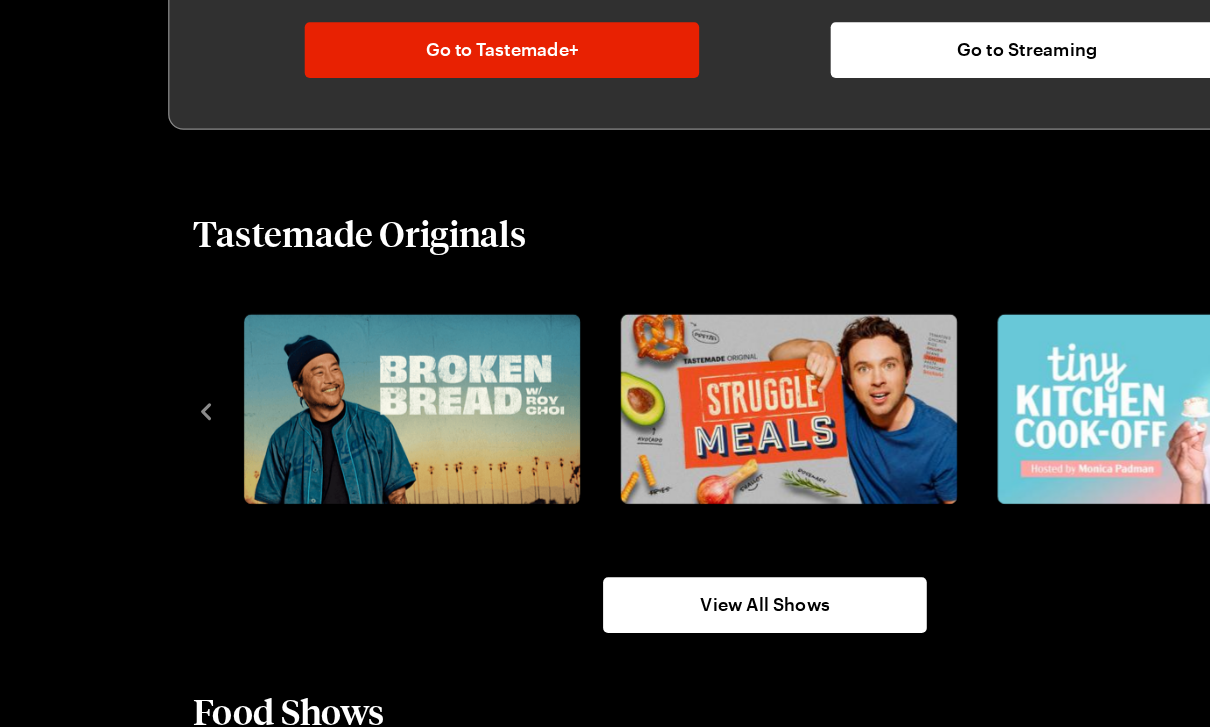 scroll, scrollTop: 1120, scrollLeft: 0, axis: vertical 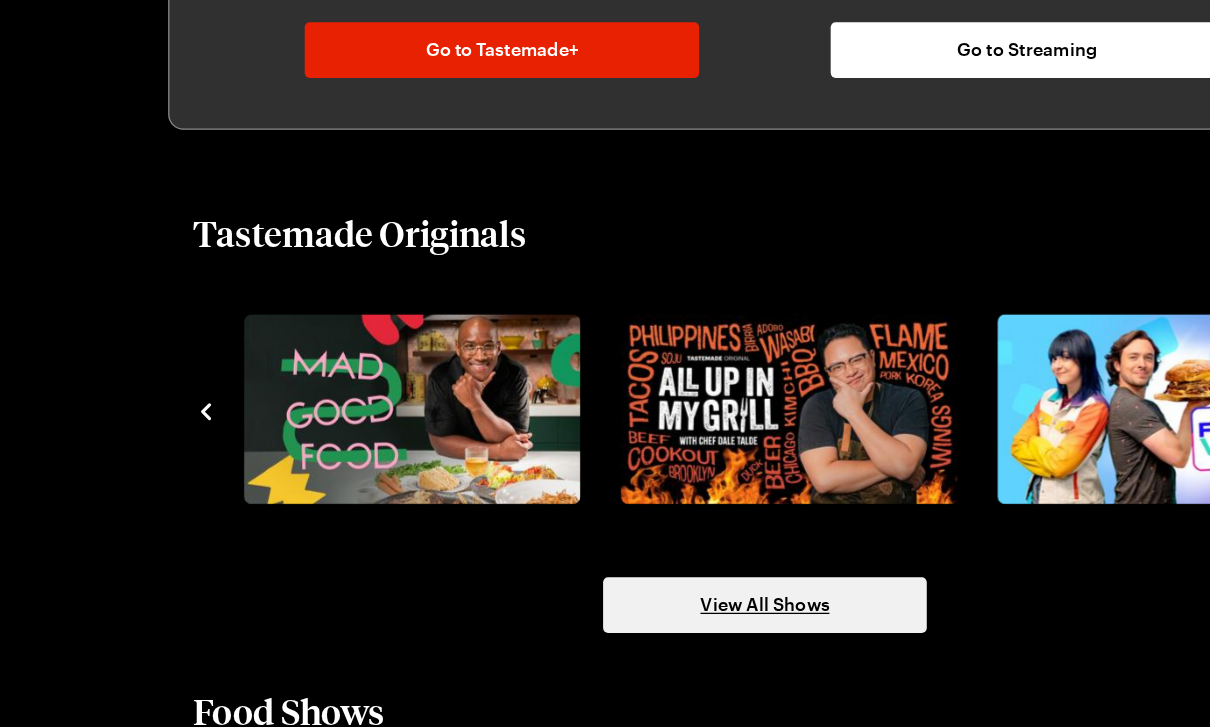 click on "View All Shows" at bounding box center (605, 579) 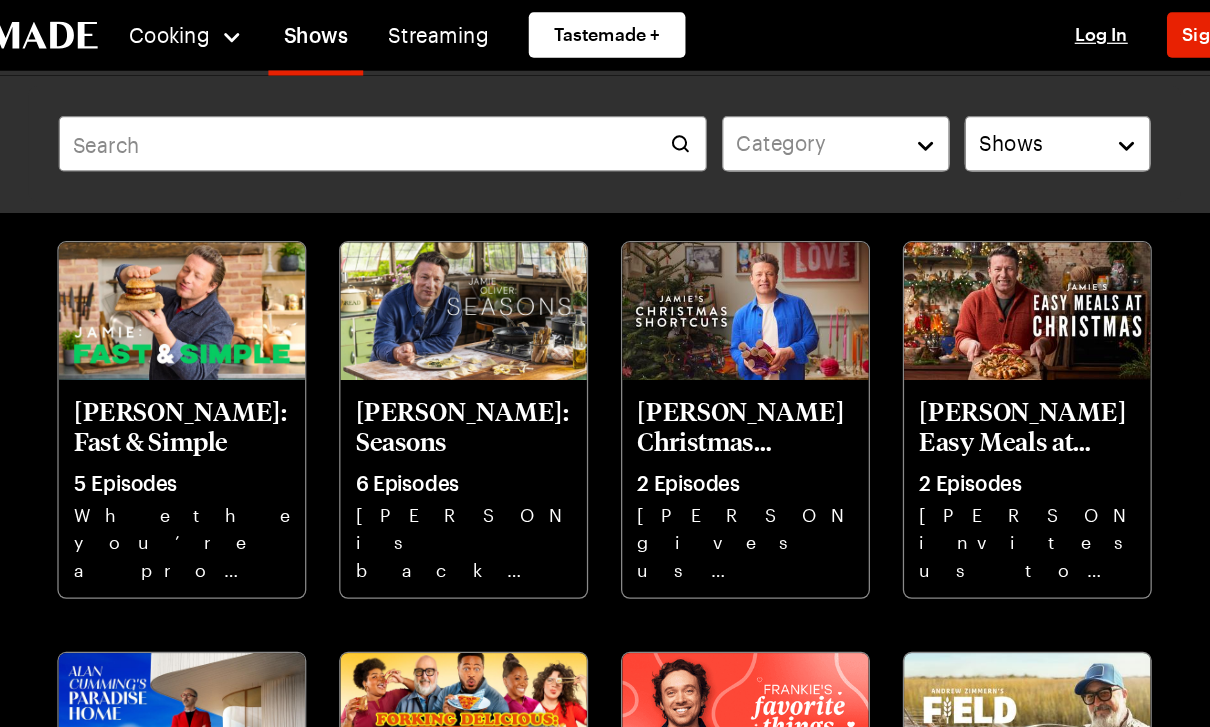 scroll, scrollTop: 448, scrollLeft: 0, axis: vertical 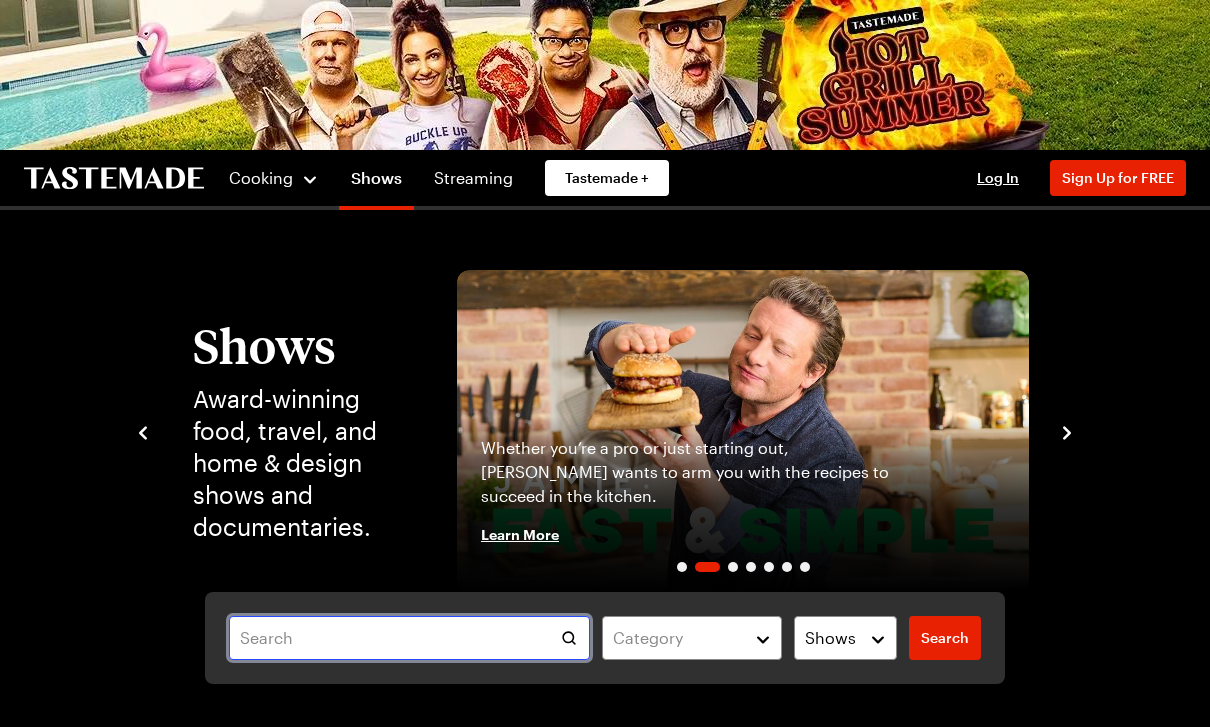 click at bounding box center (409, 638) 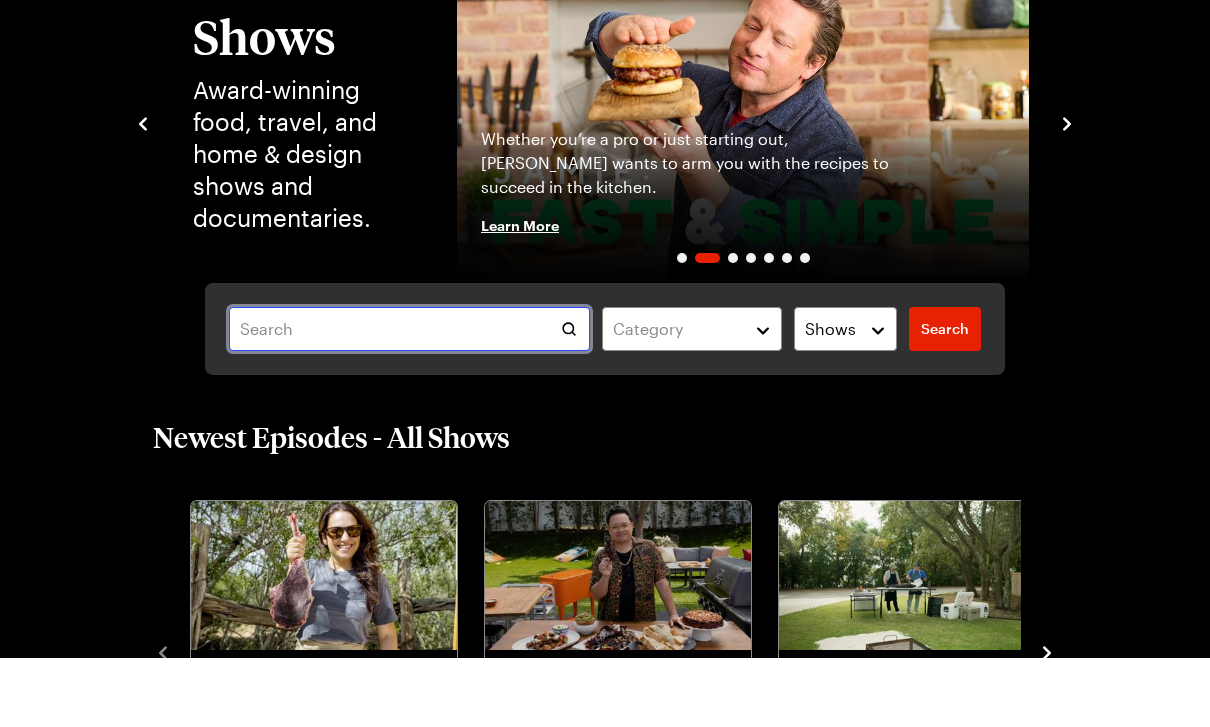 click at bounding box center [409, 398] 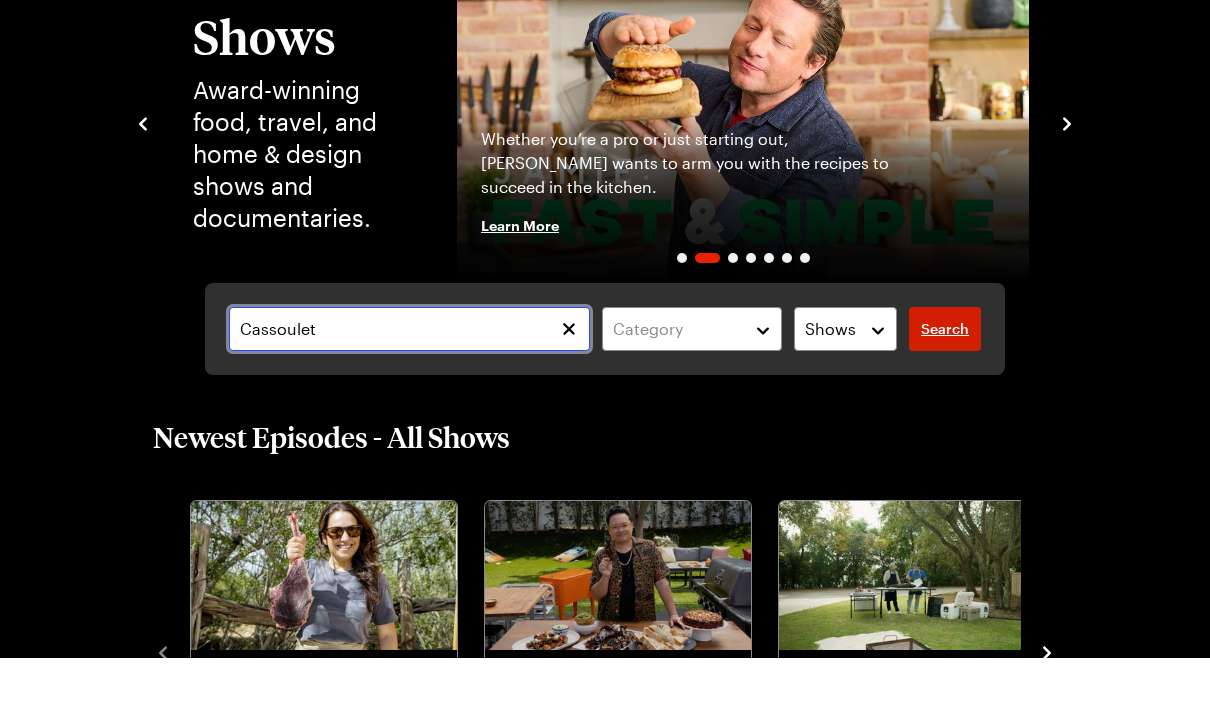 type on "Cassoulet" 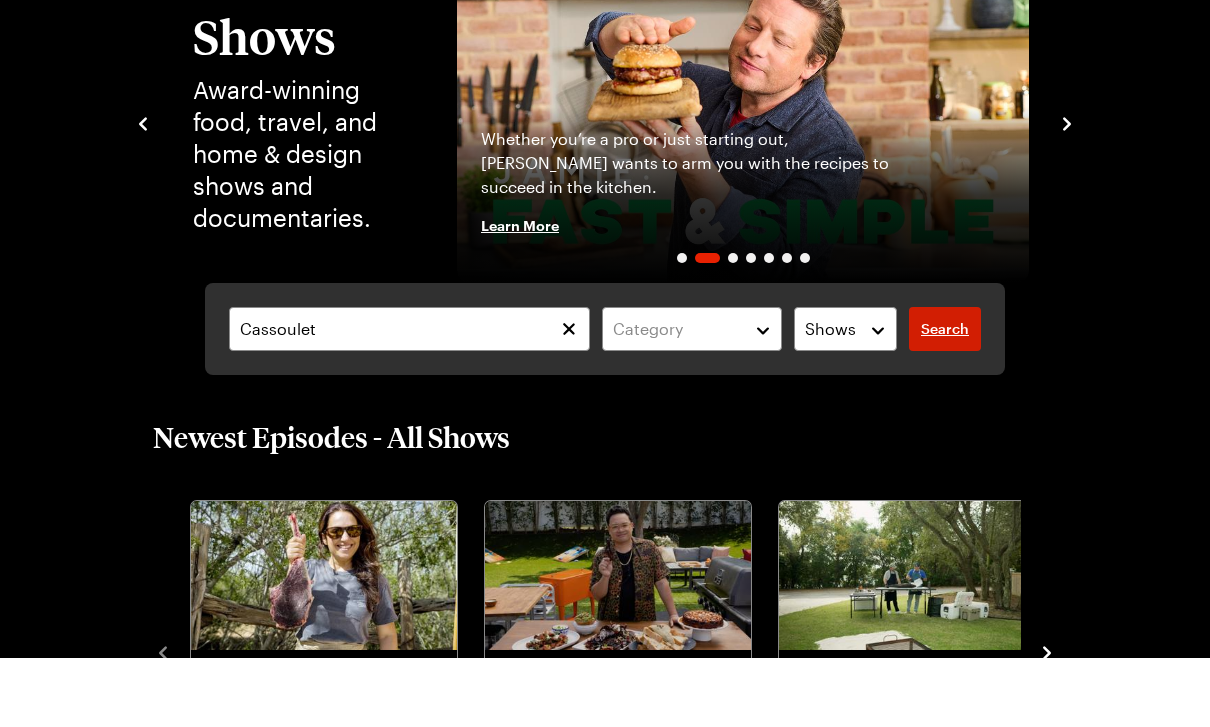 click on "Search" at bounding box center (945, 398) 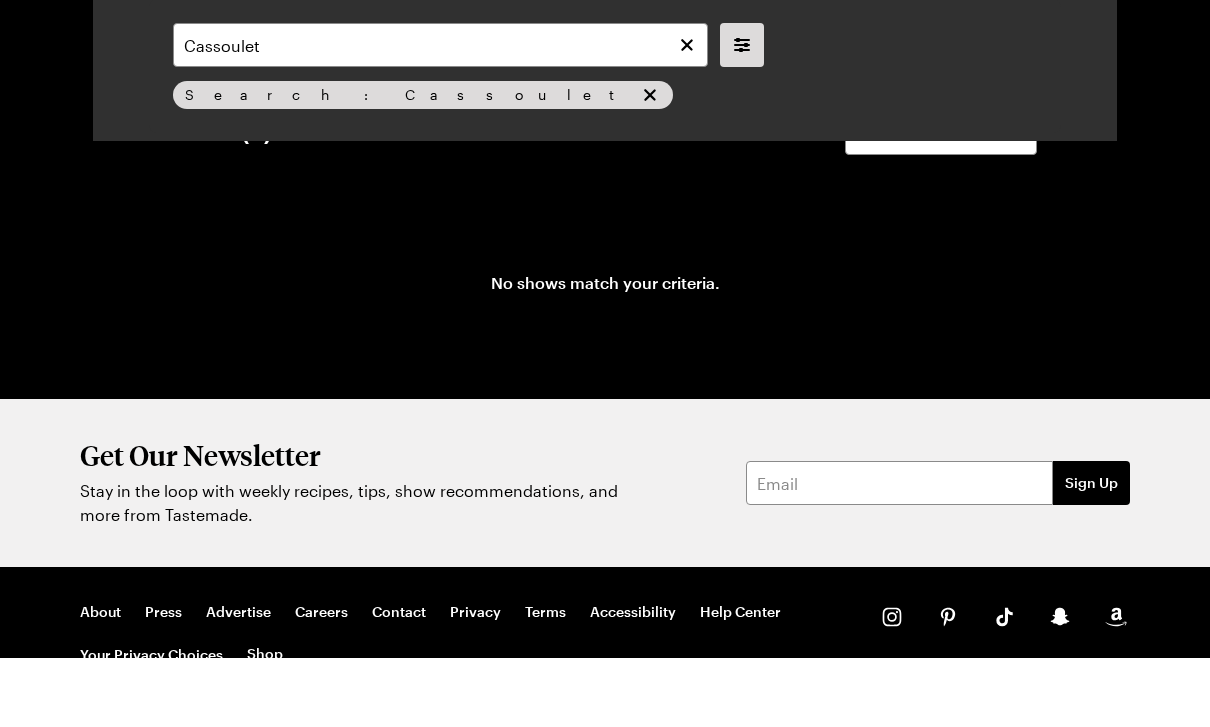 scroll, scrollTop: 0, scrollLeft: 0, axis: both 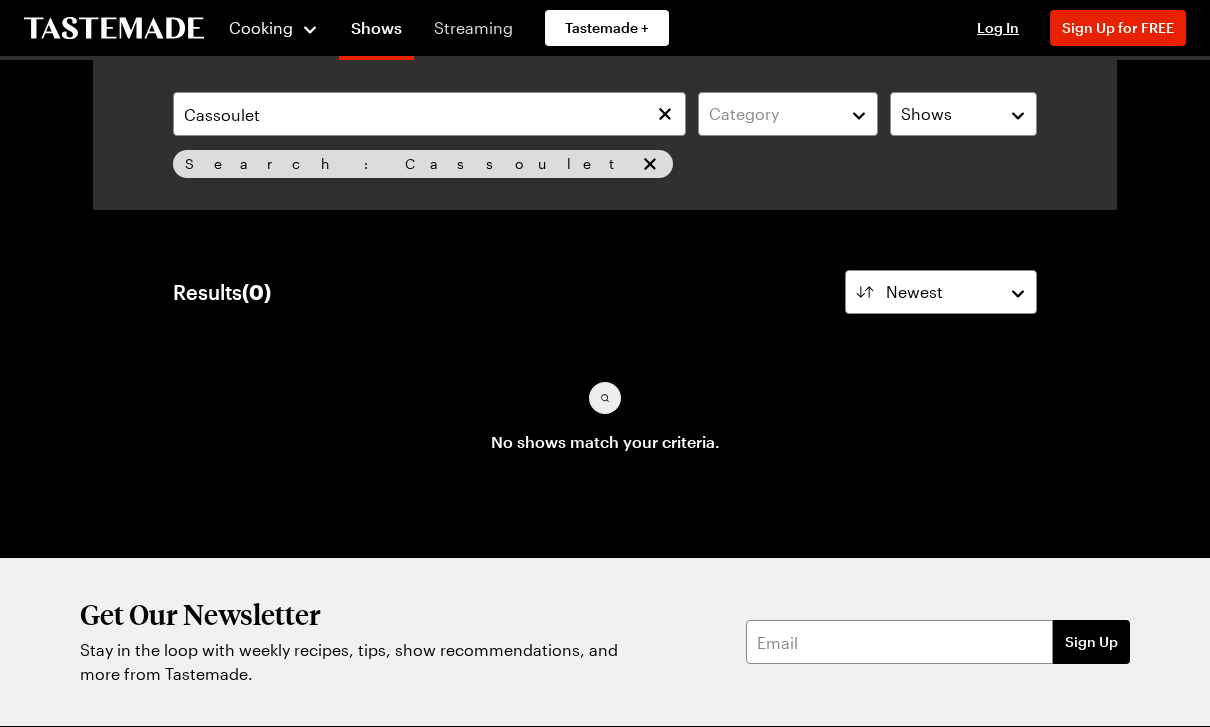 click on "Streaming" at bounding box center [473, 28] 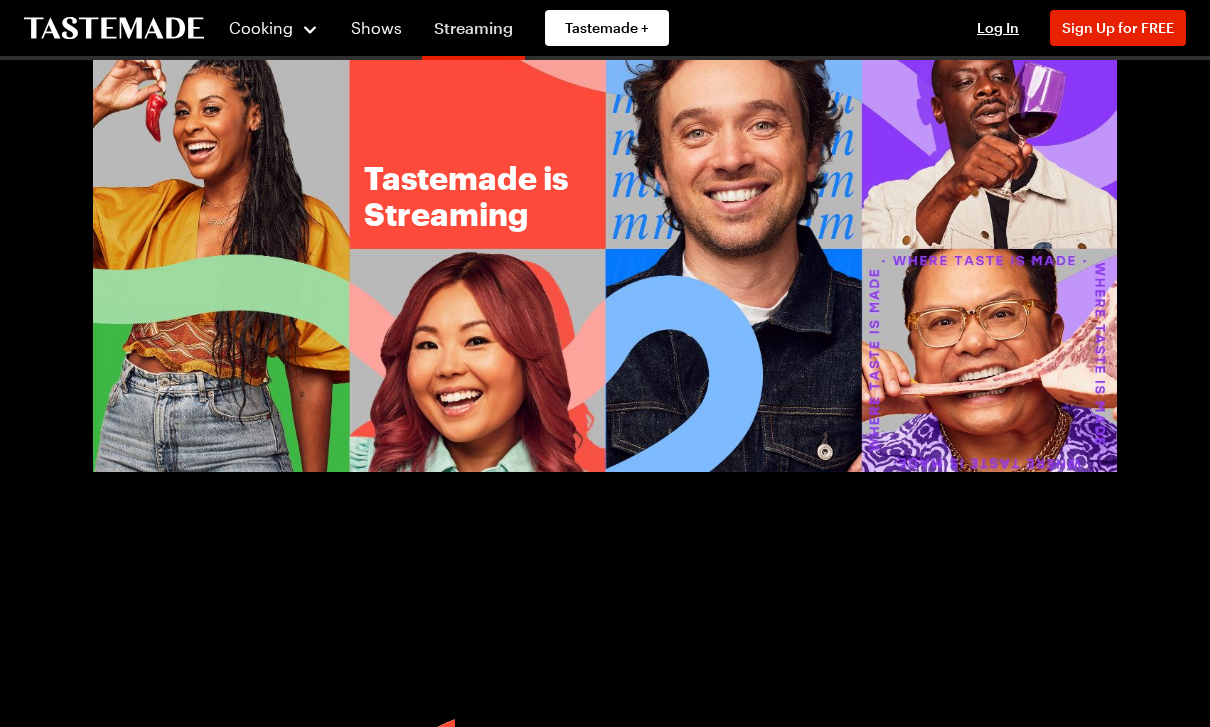 scroll, scrollTop: 0, scrollLeft: 0, axis: both 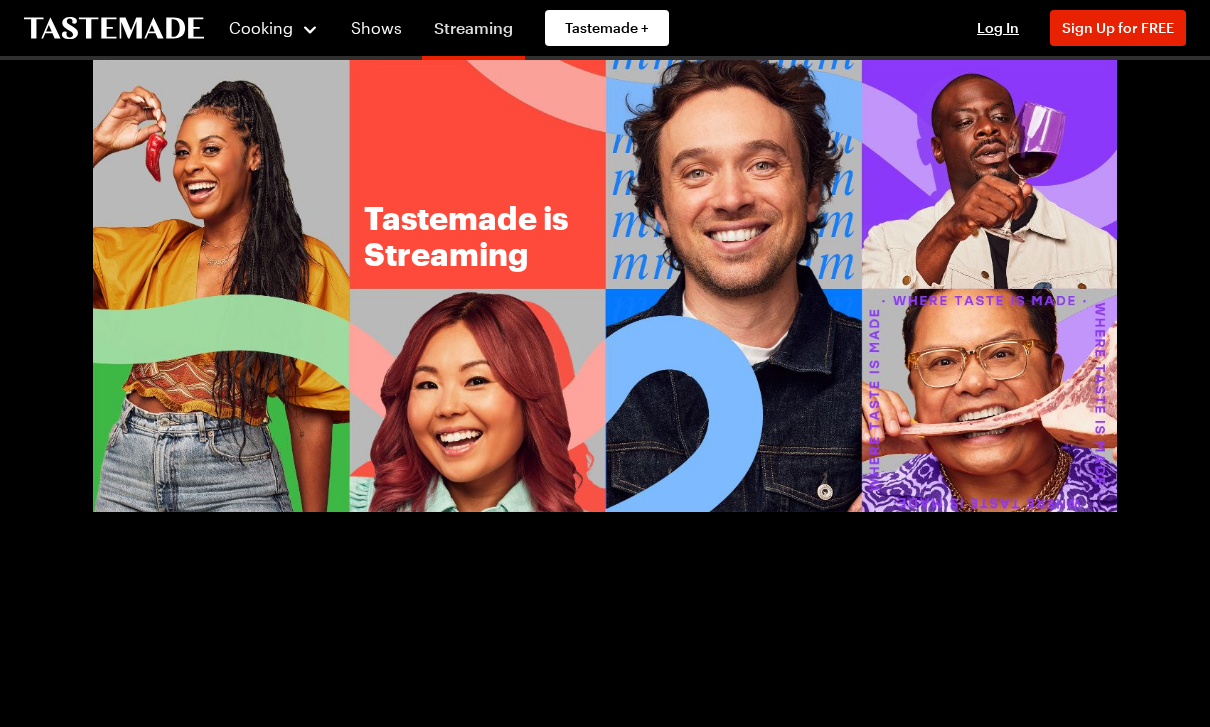click on "Streaming" at bounding box center [473, 32] 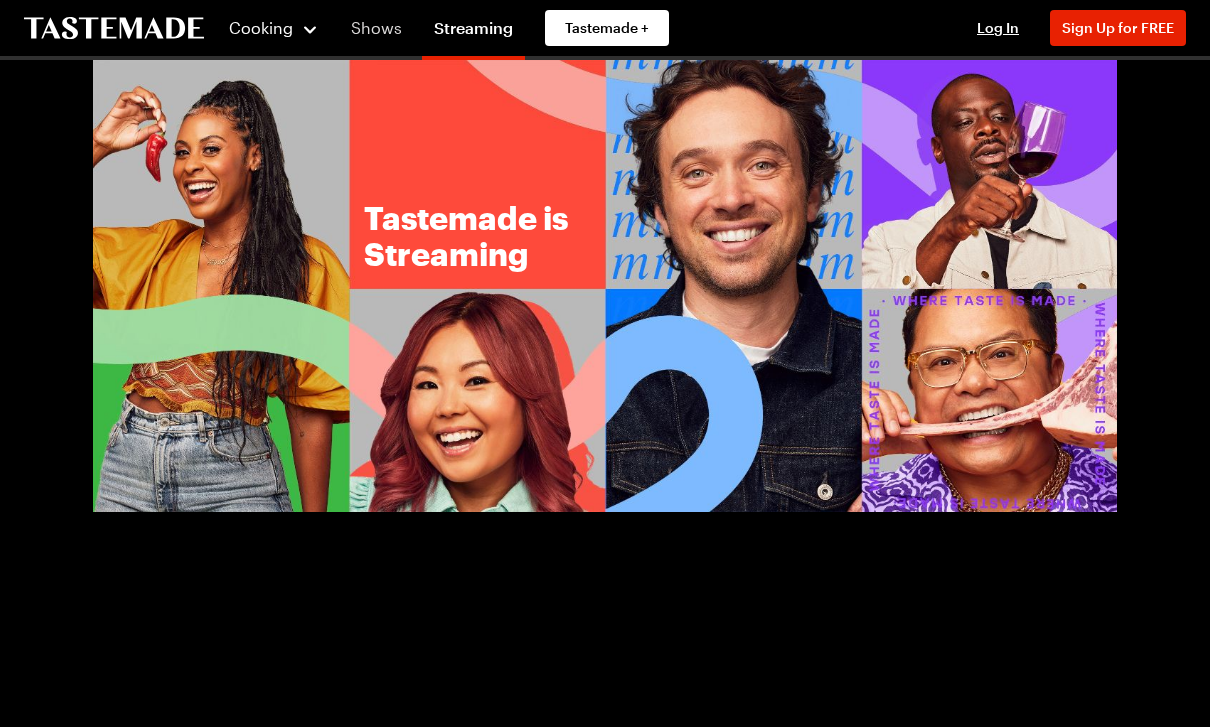 click on "Shows" at bounding box center (376, 28) 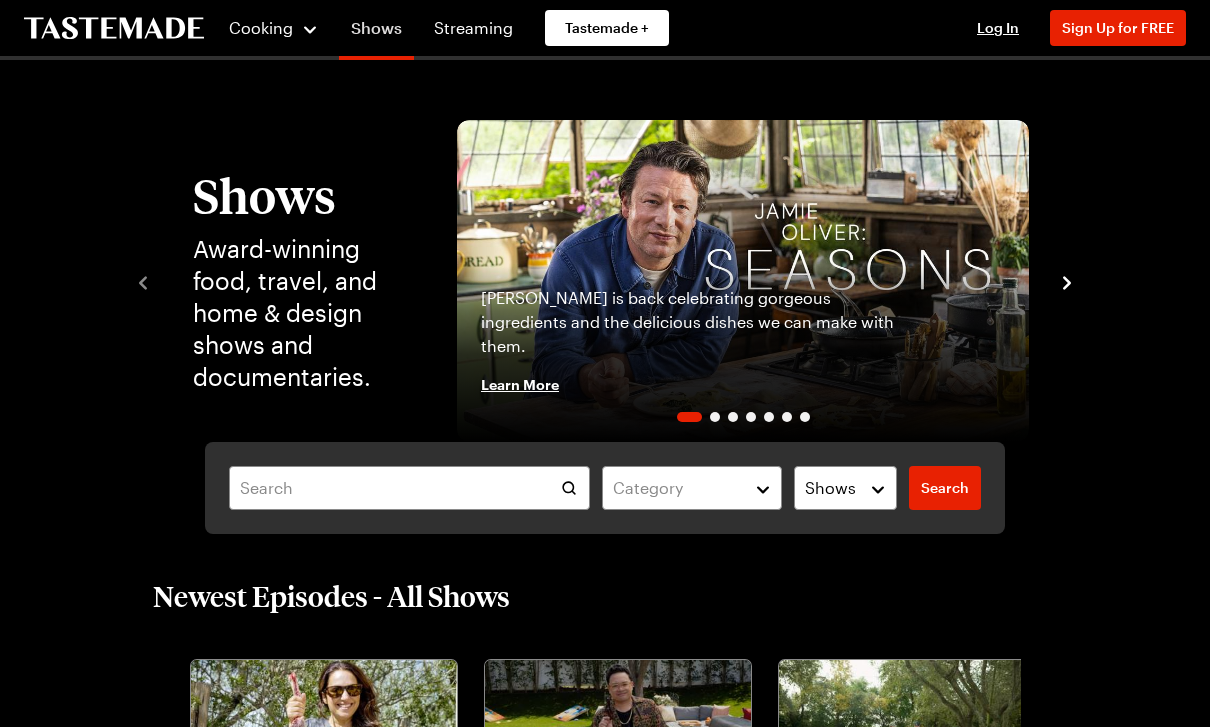click on "Shows" at bounding box center (376, 32) 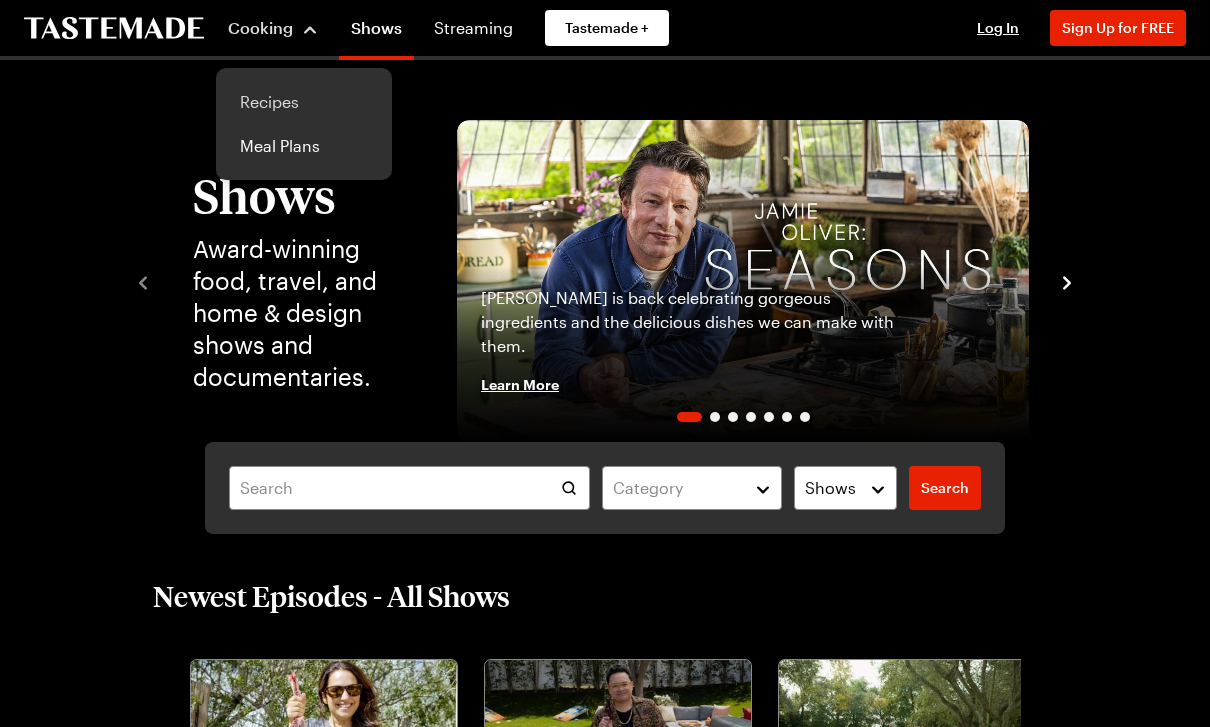 click on "Recipes" at bounding box center (304, 102) 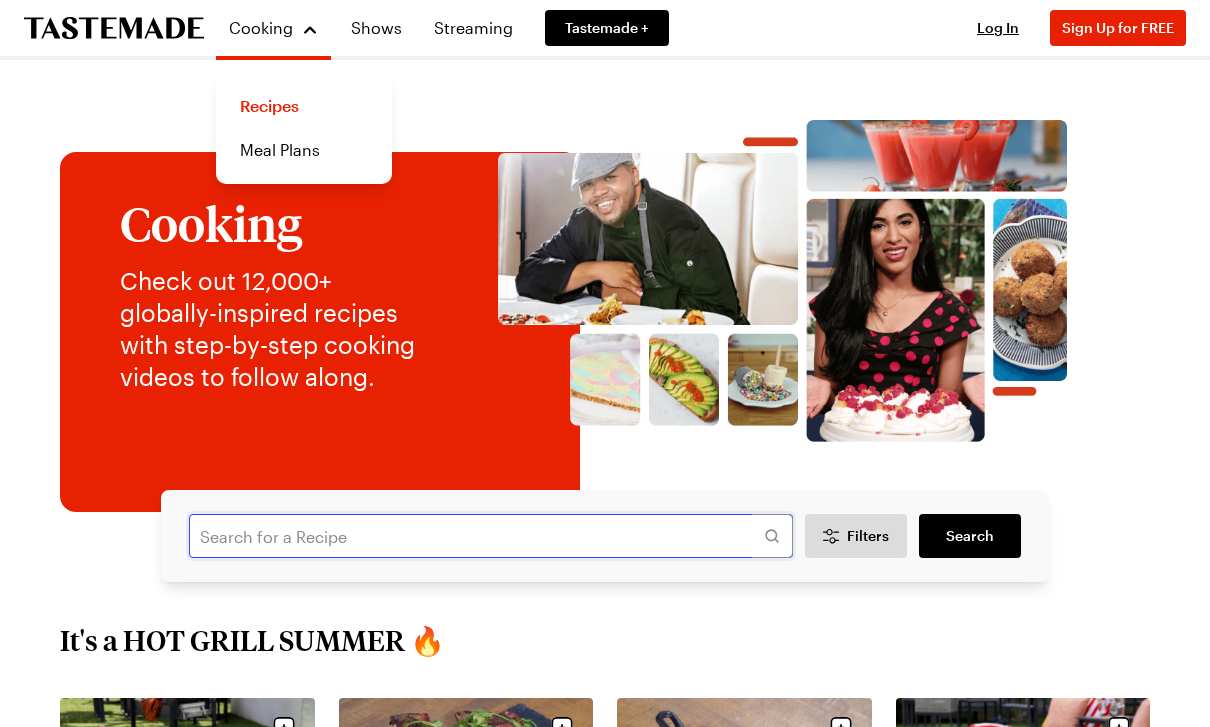 click at bounding box center [491, 536] 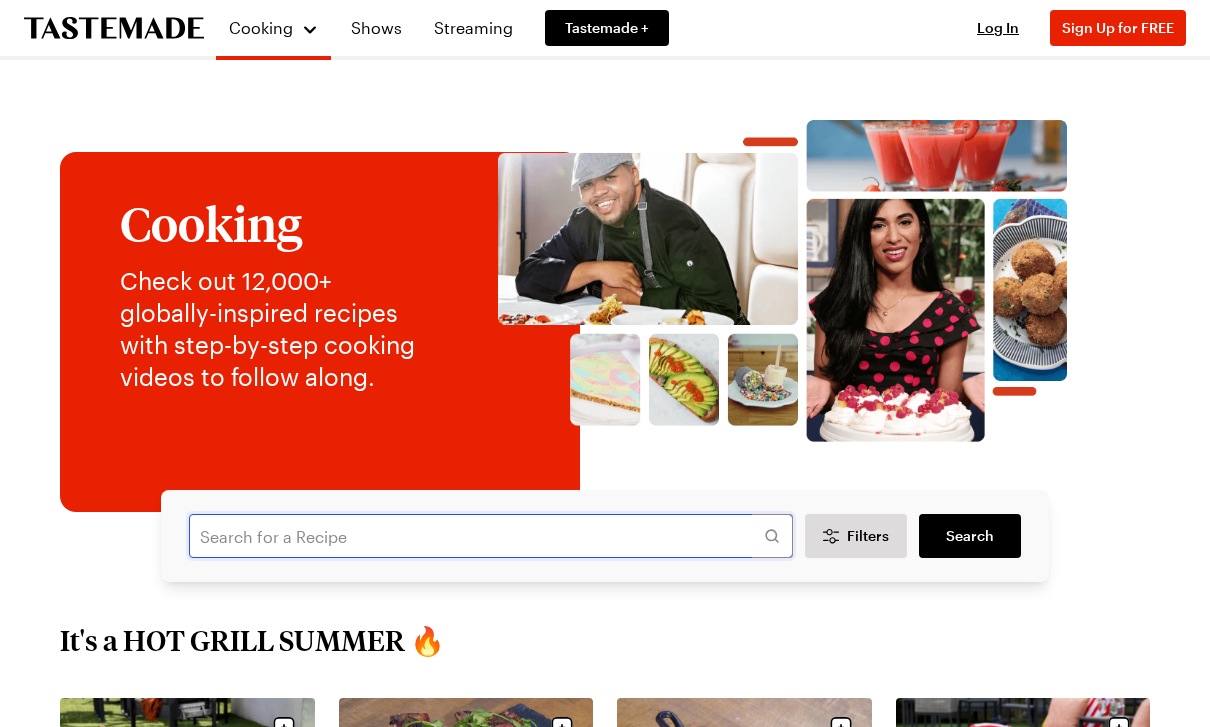 click at bounding box center (491, 536) 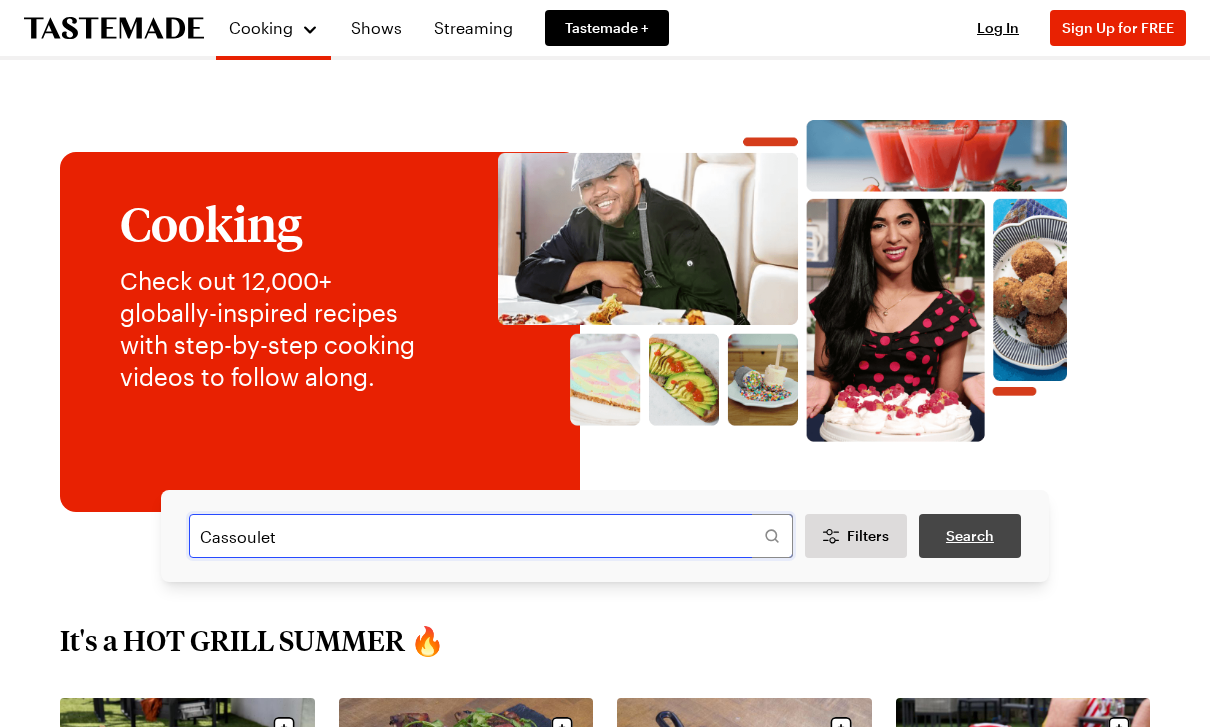 type on "Cassoulet" 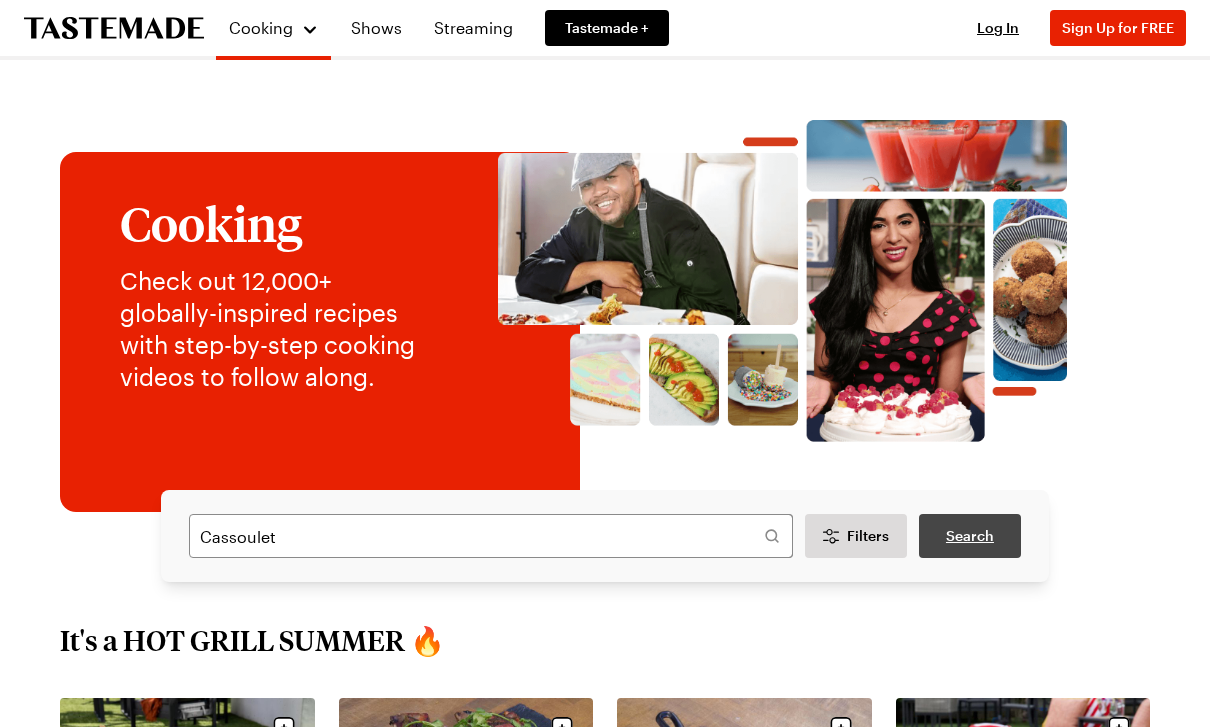 click on "Search" at bounding box center [970, 536] 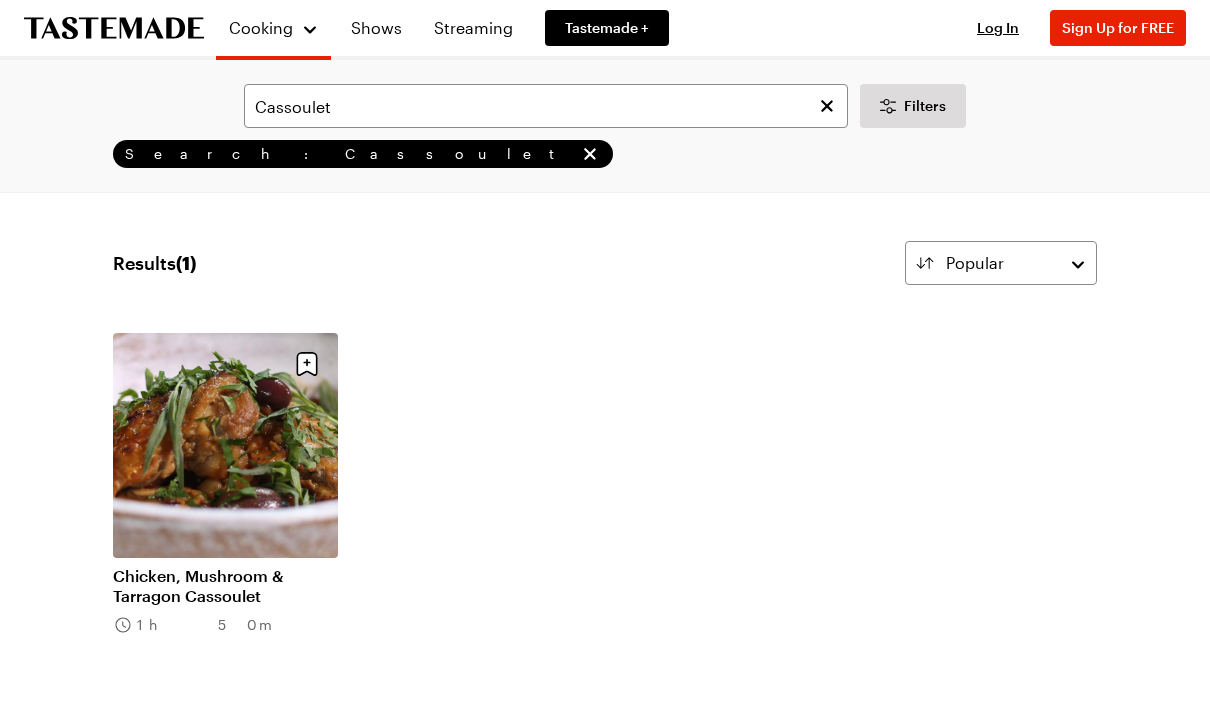 click on "Chicken, Mushroom & Tarragon Cassoulet" at bounding box center [225, 586] 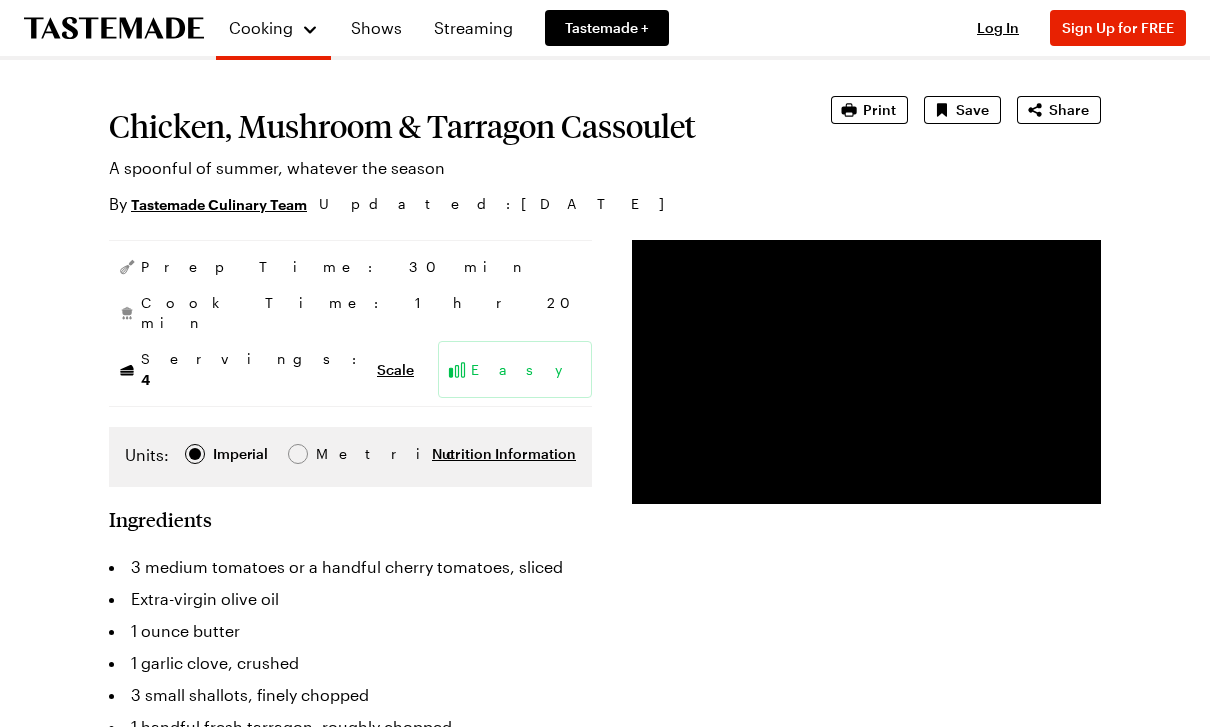 scroll, scrollTop: 0, scrollLeft: 0, axis: both 